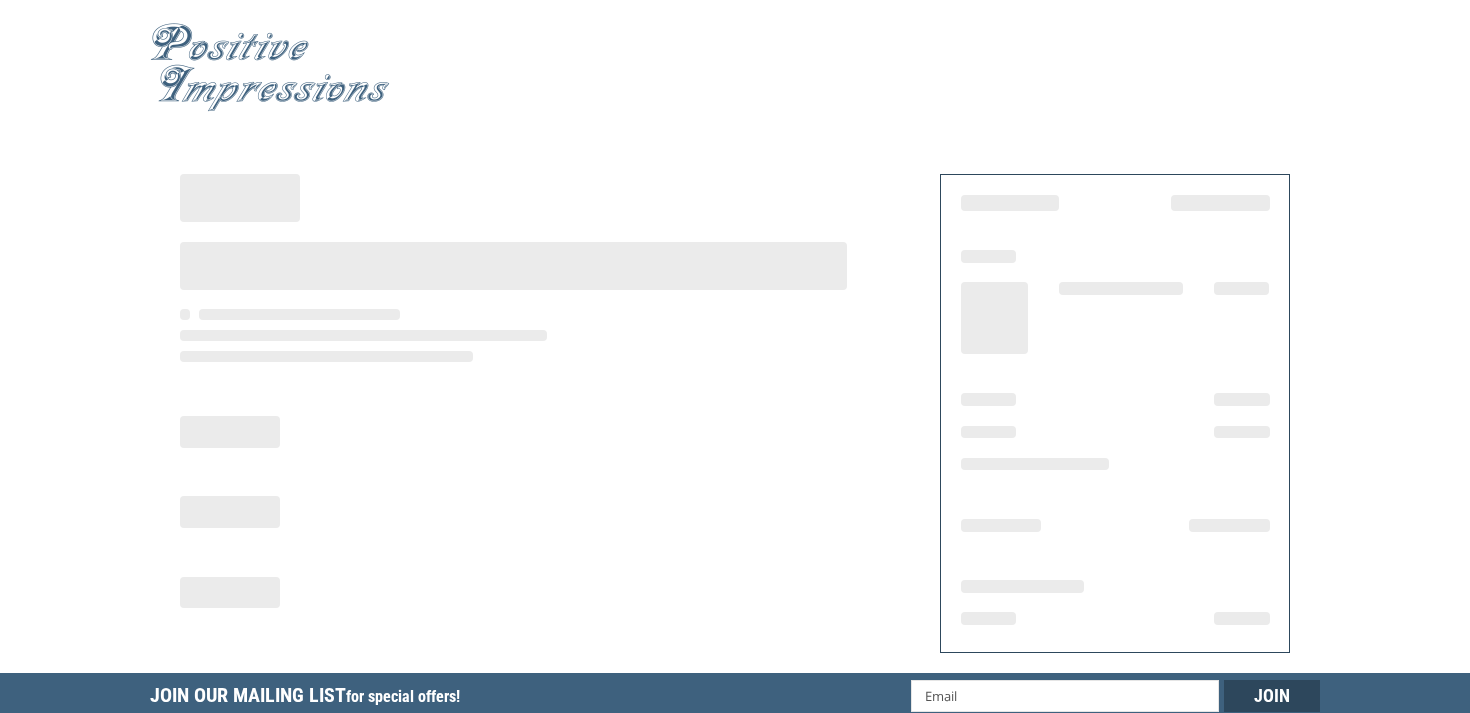 scroll, scrollTop: 0, scrollLeft: 0, axis: both 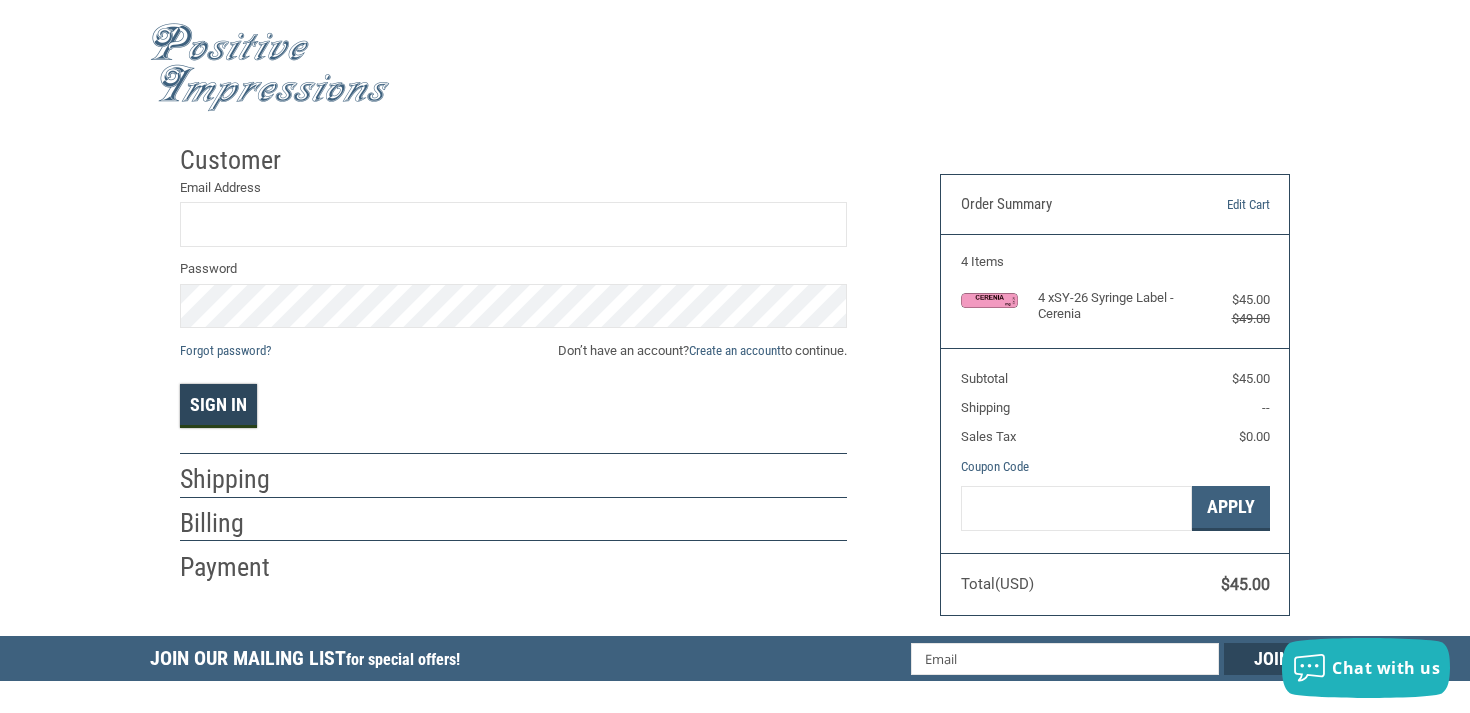 click on "Sign In" at bounding box center [218, 406] 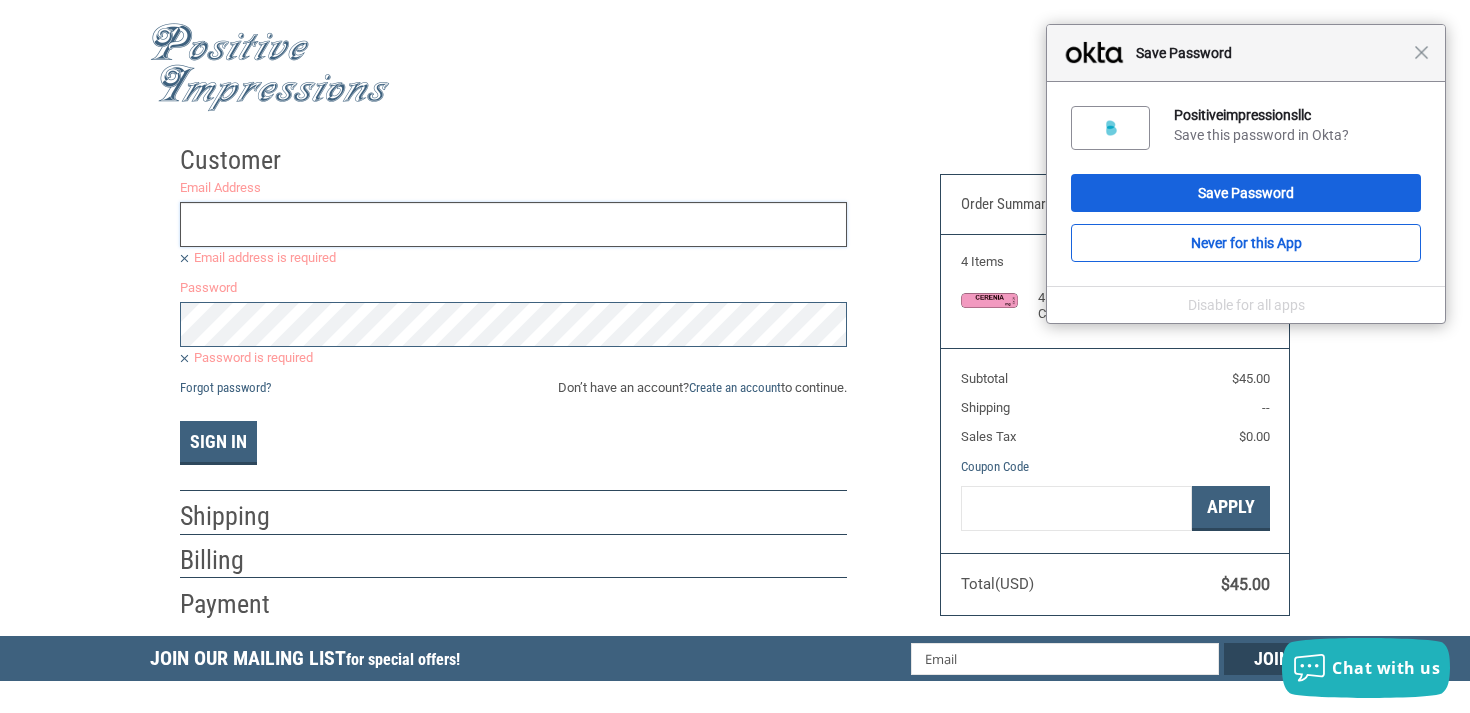 click on "Email Address" at bounding box center [513, 224] 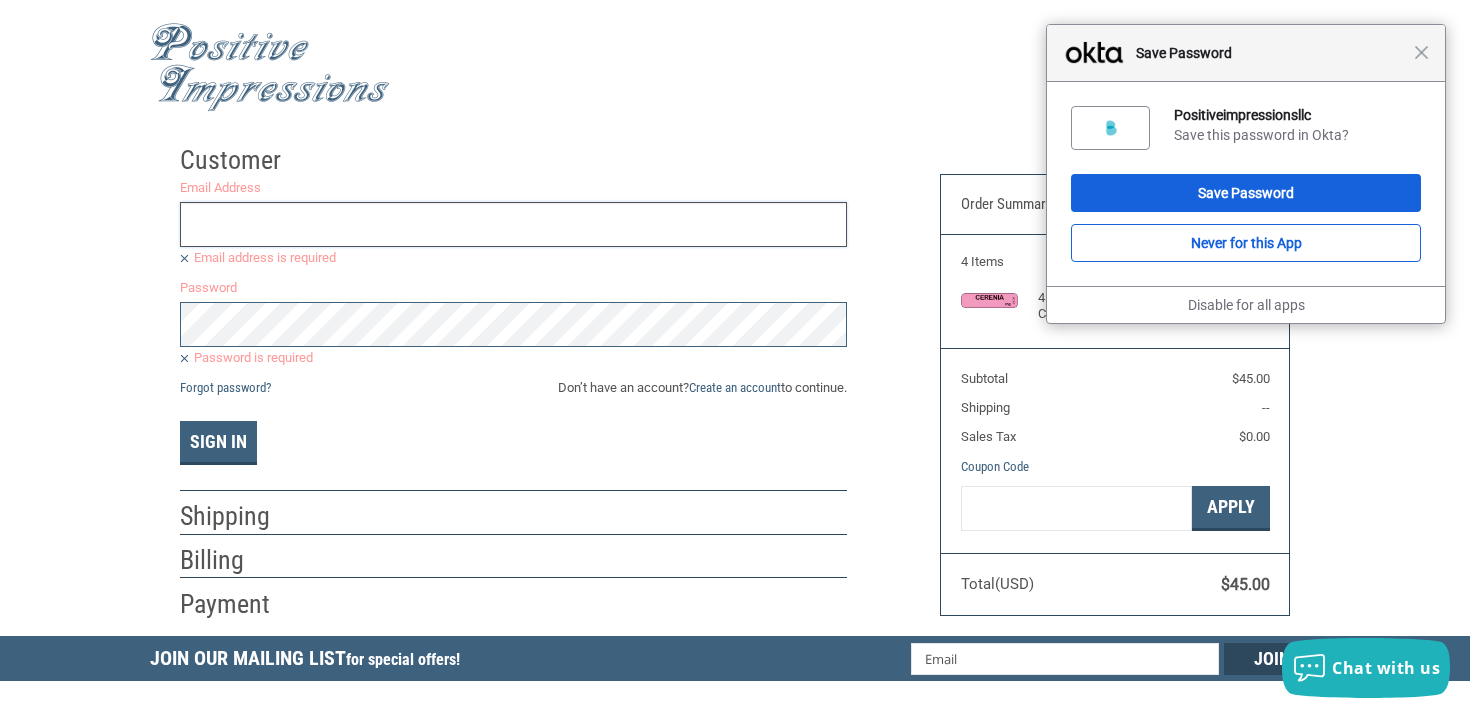 click on "Email Address" at bounding box center (513, 224) 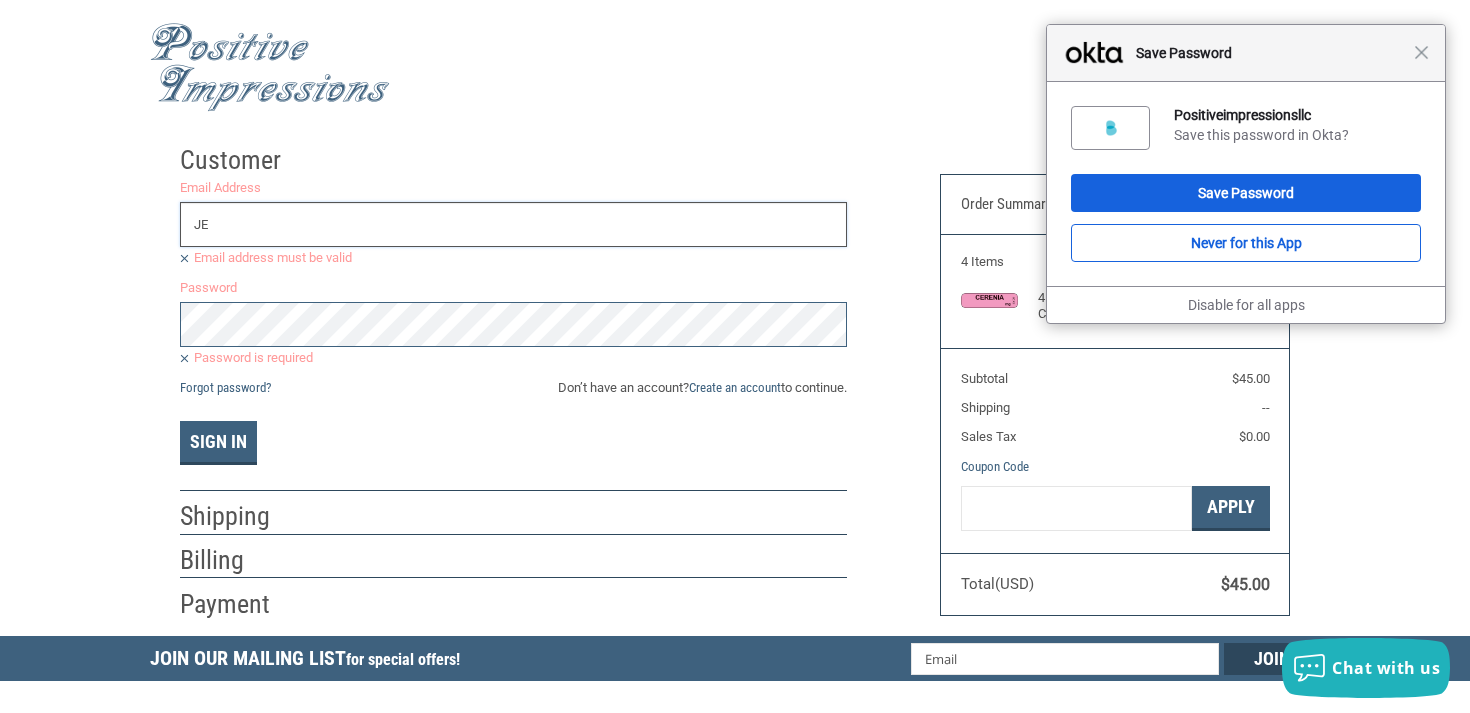 type on "J" 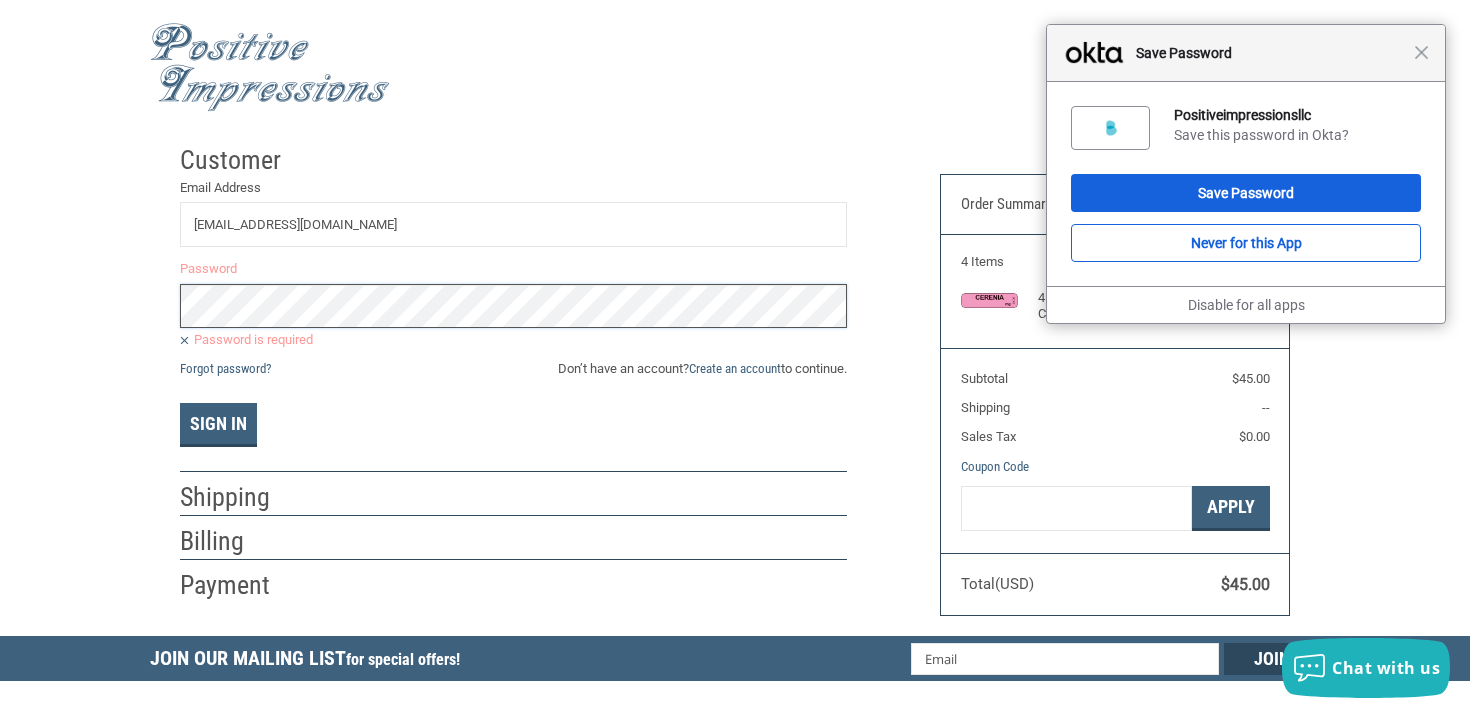 scroll, scrollTop: 0, scrollLeft: 0, axis: both 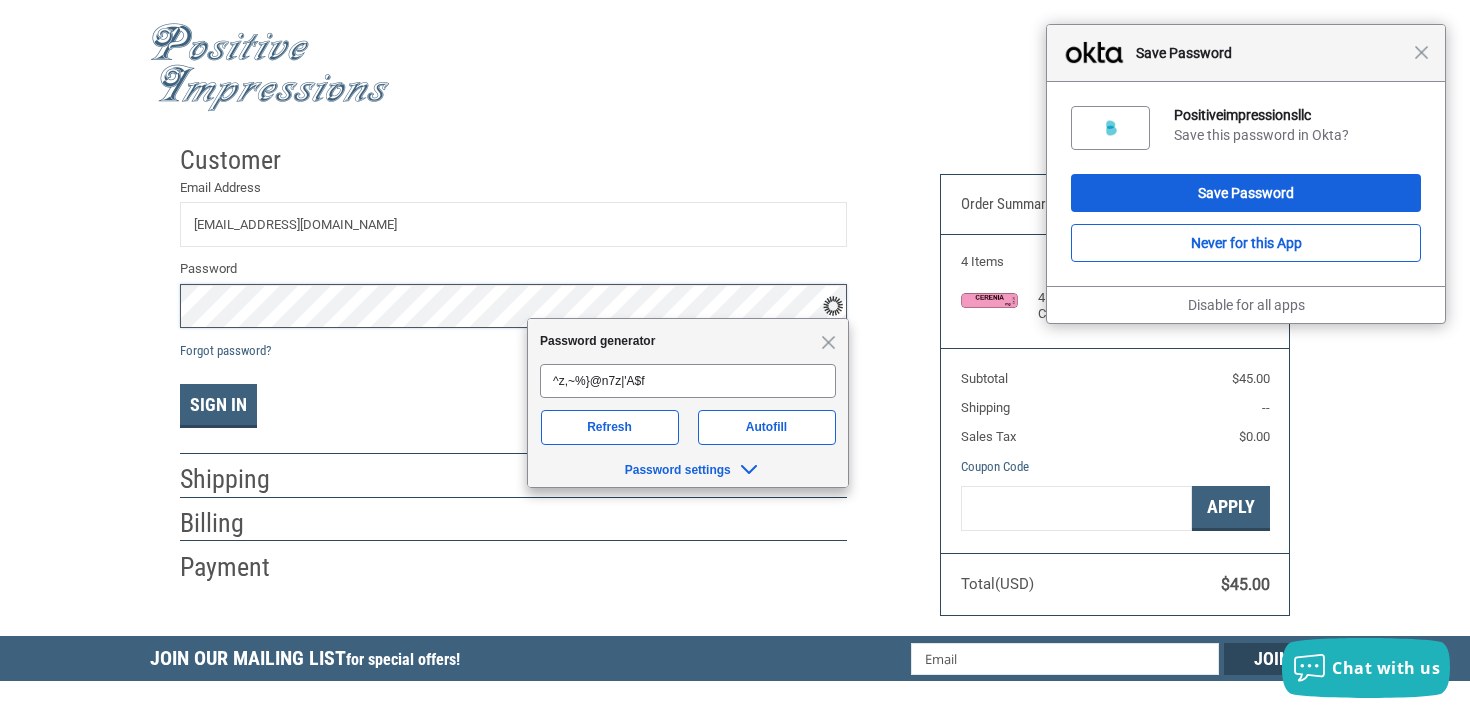 click on "Sign In" at bounding box center [218, 406] 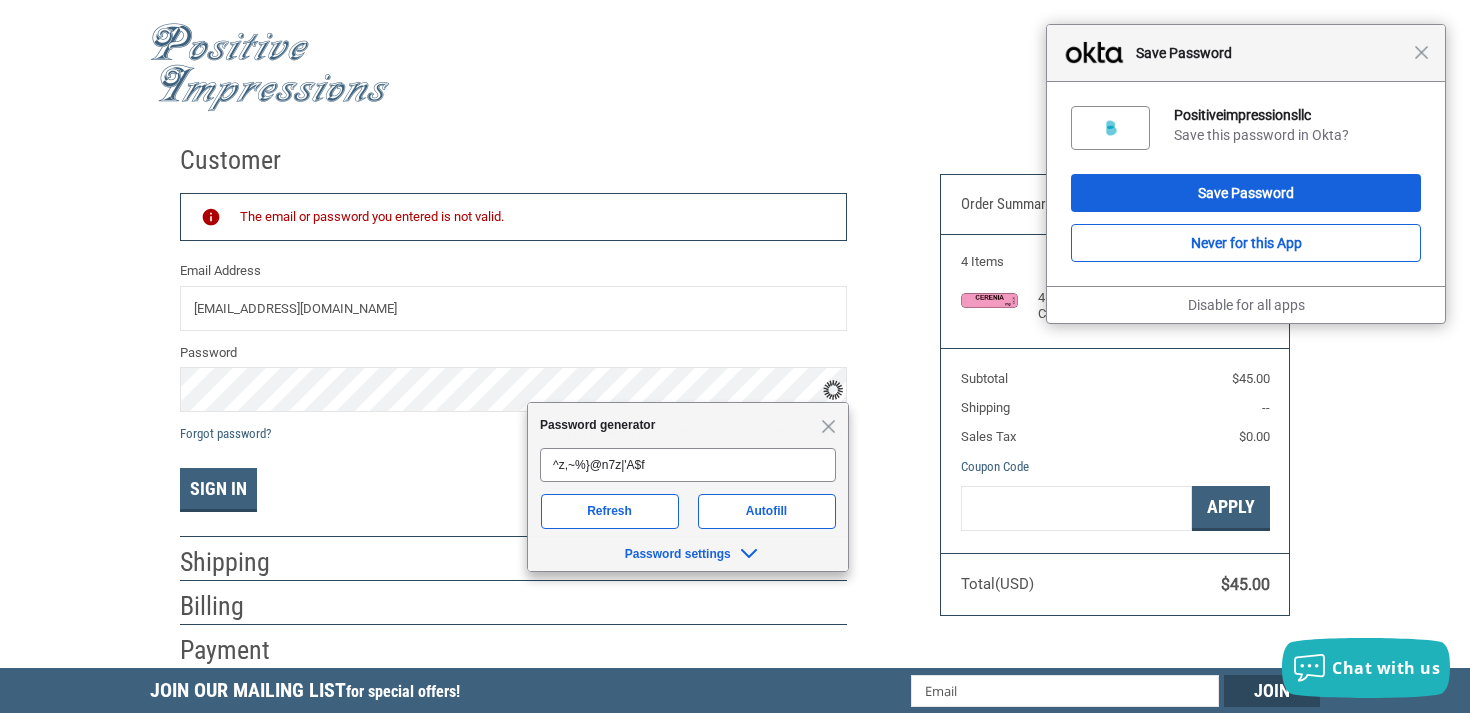 click on "Customer Returning Customer The email or password you entered is not valid. Email Address jennymoua@veg.com Password Forgot password? Don’t have an account?  Create an account  to continue. Sign In Shipping Billing Payment" at bounding box center [545, 401] 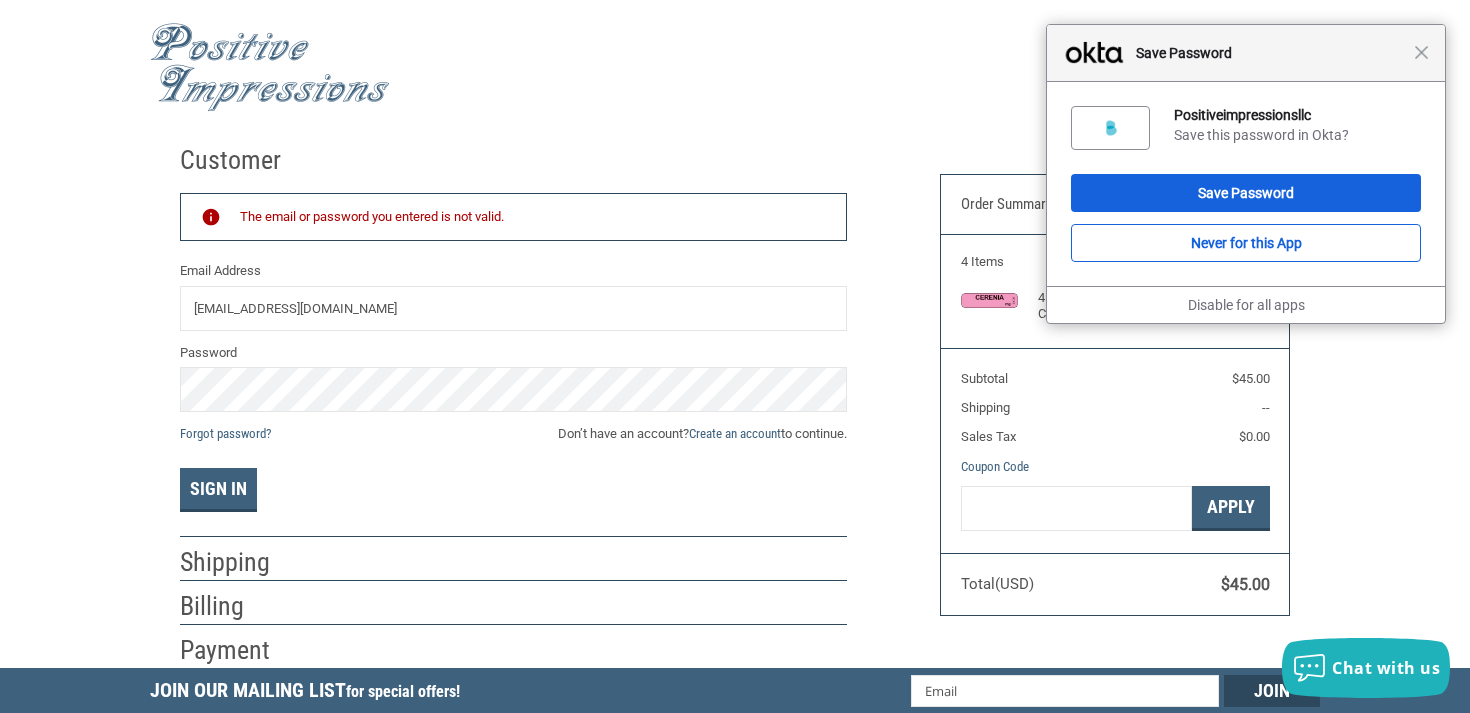 click on "Close                   Save Password" at bounding box center (1246, 53) 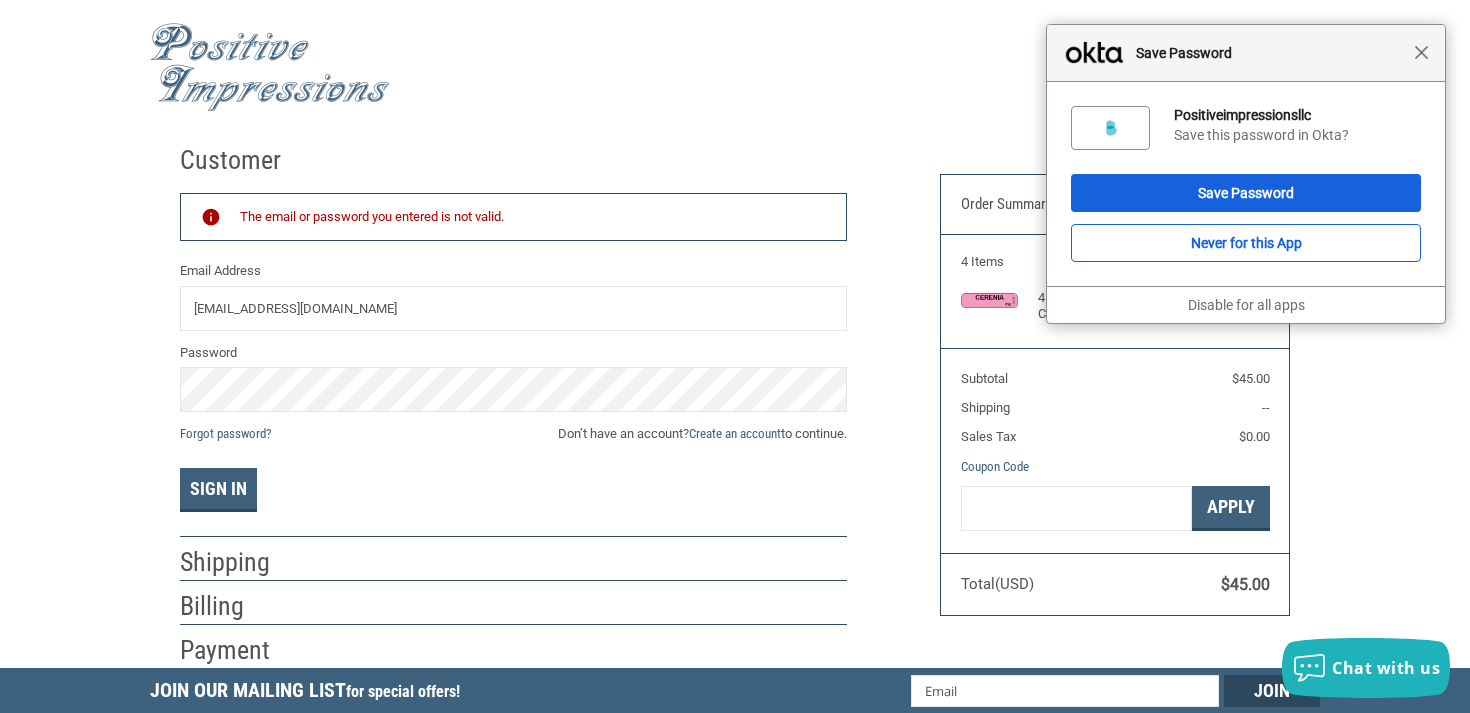click on "Close" at bounding box center (1421, 52) 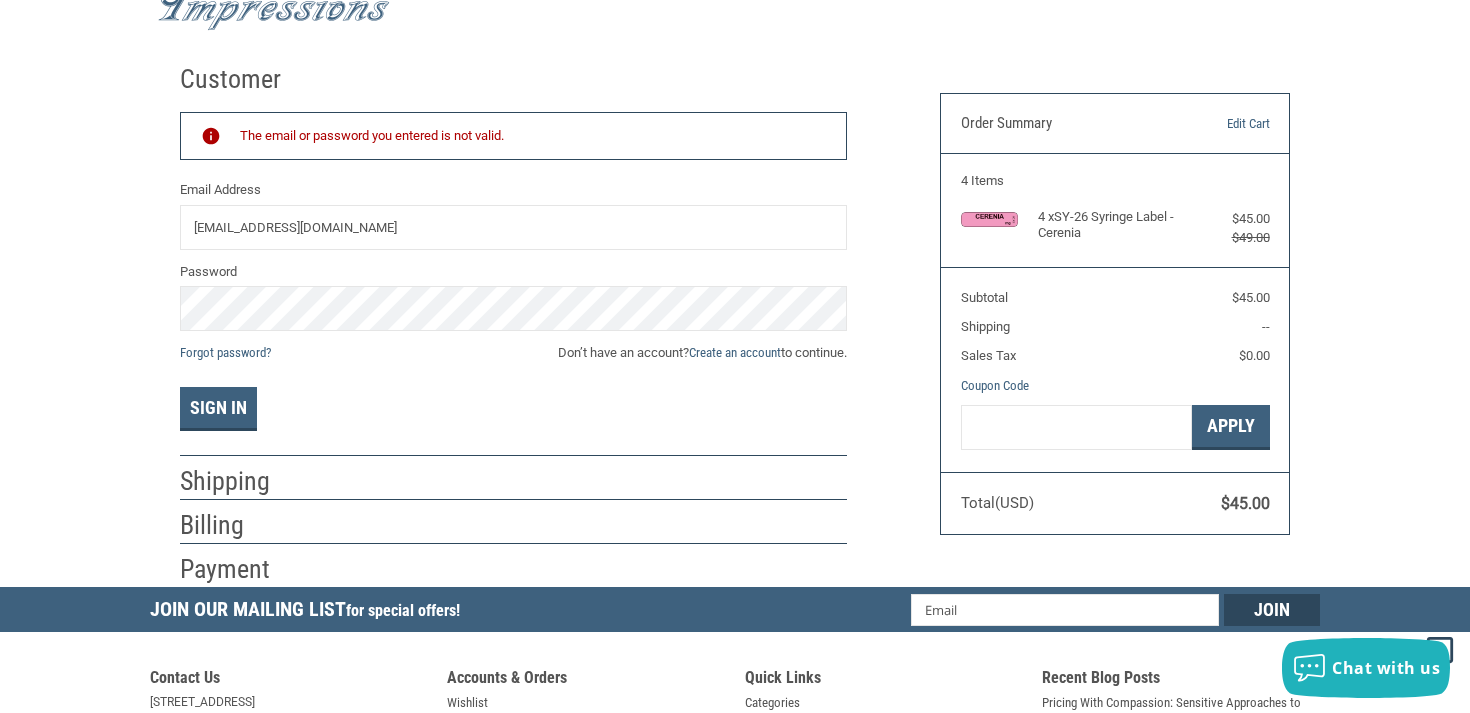 scroll, scrollTop: 79, scrollLeft: 0, axis: vertical 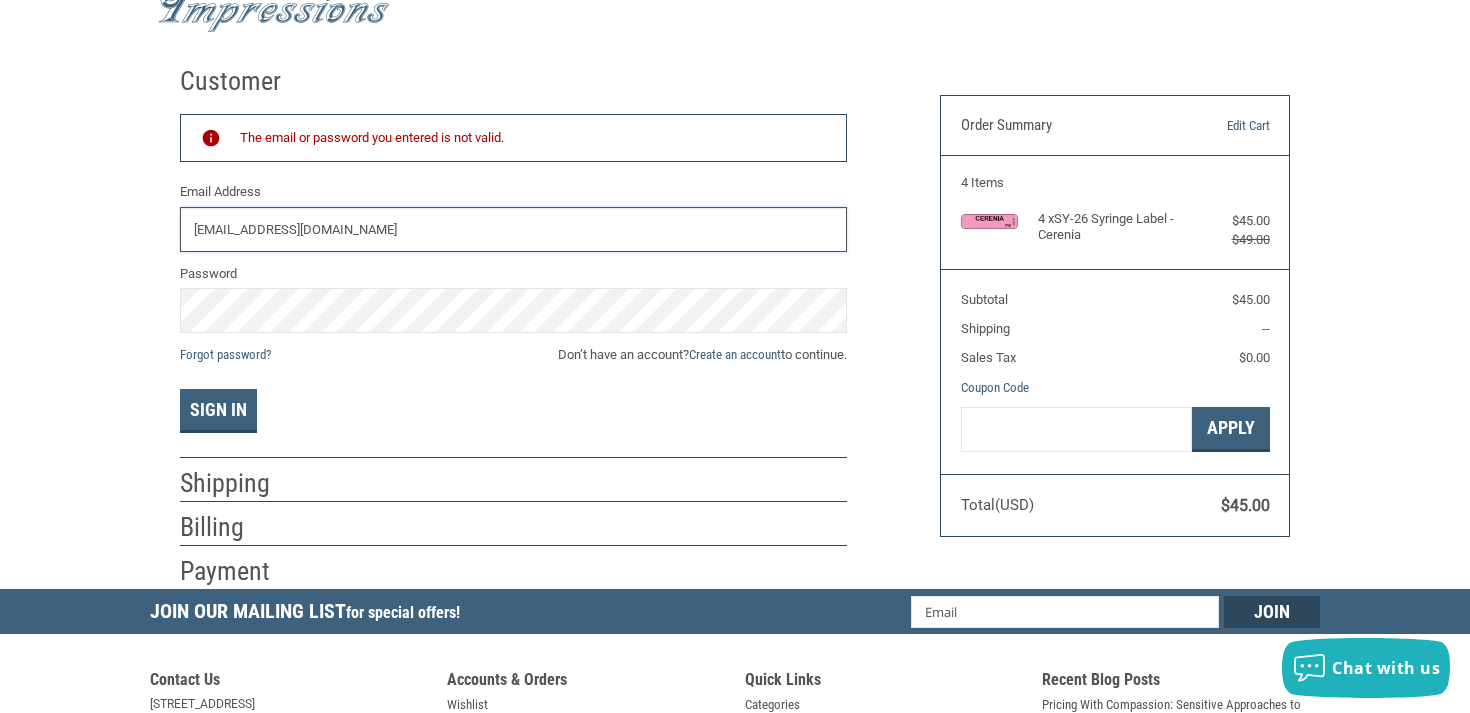 click on "jennymoua@veg.com" at bounding box center (513, 229) 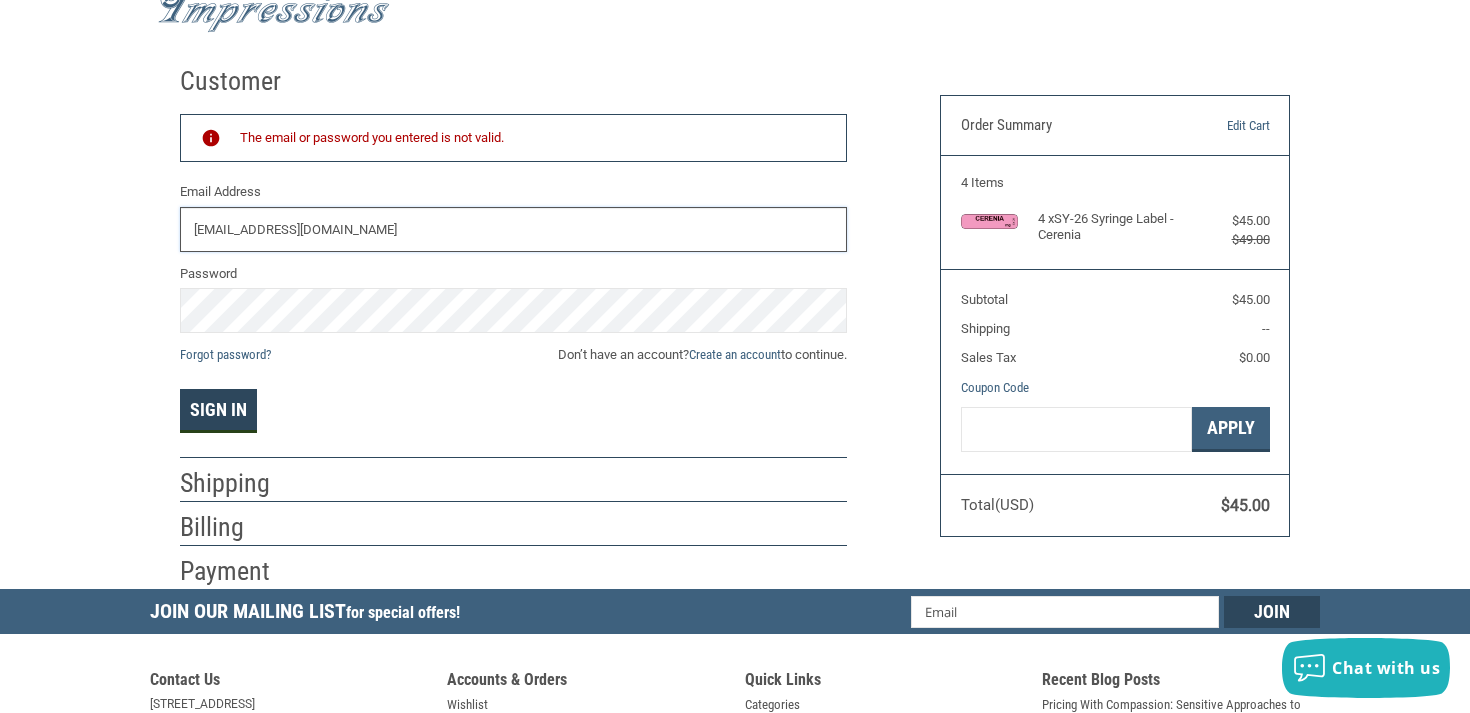 type on "JENNYMOUA@VEG.VET" 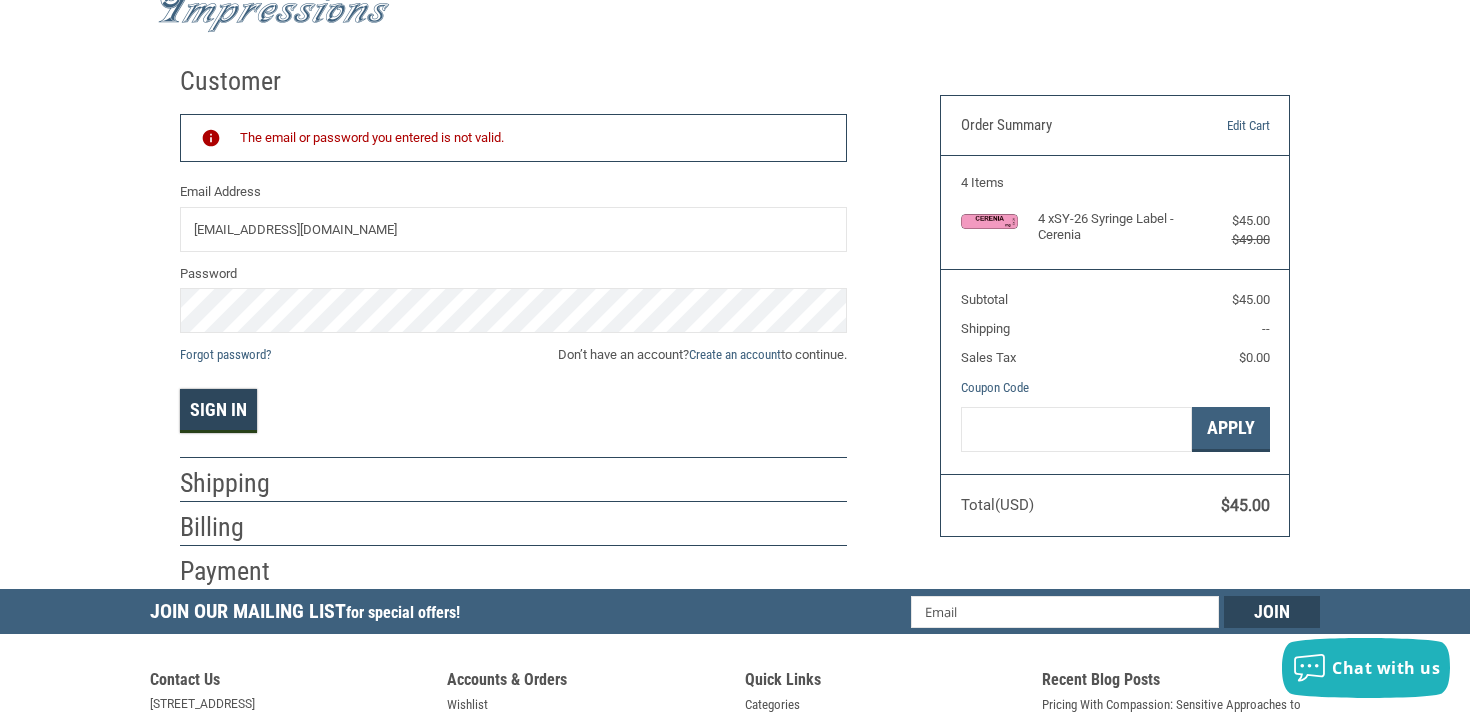click on "Sign In" at bounding box center (218, 411) 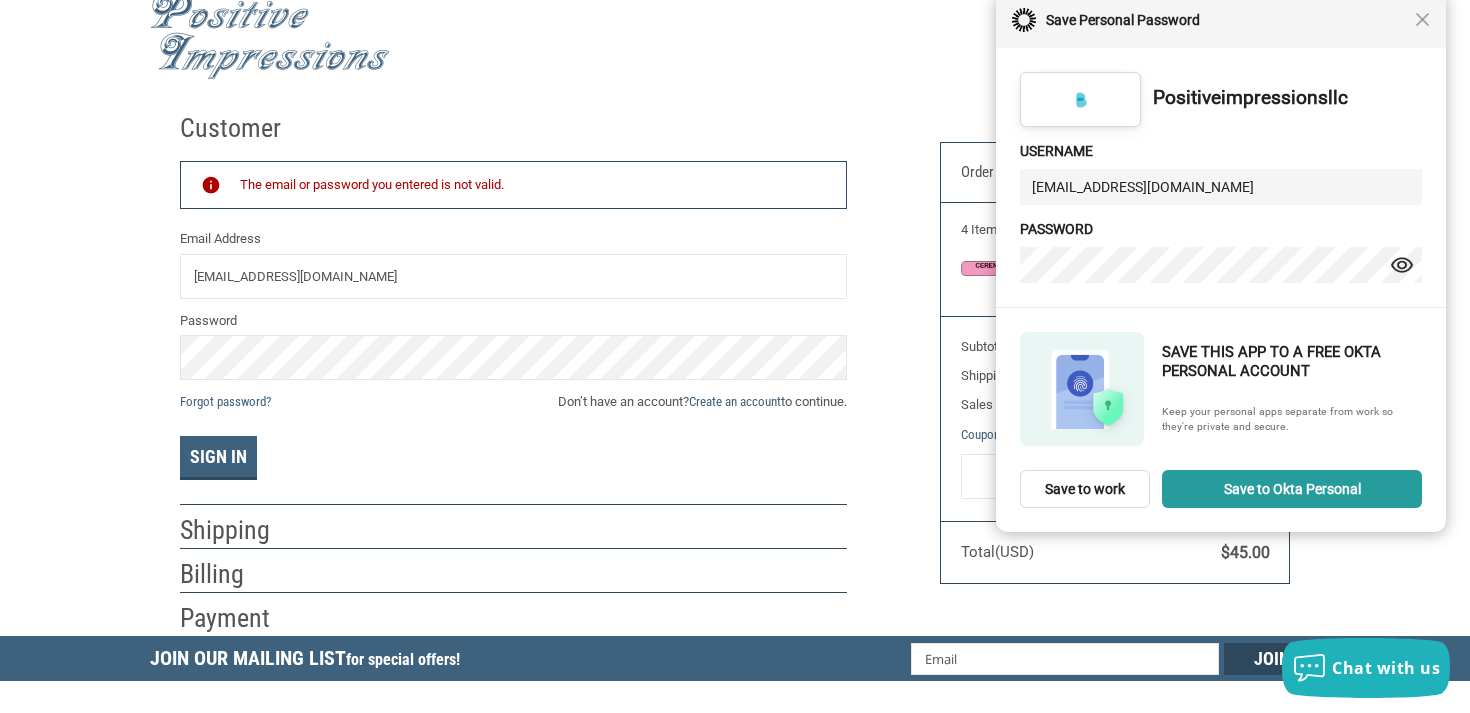 scroll, scrollTop: 0, scrollLeft: 0, axis: both 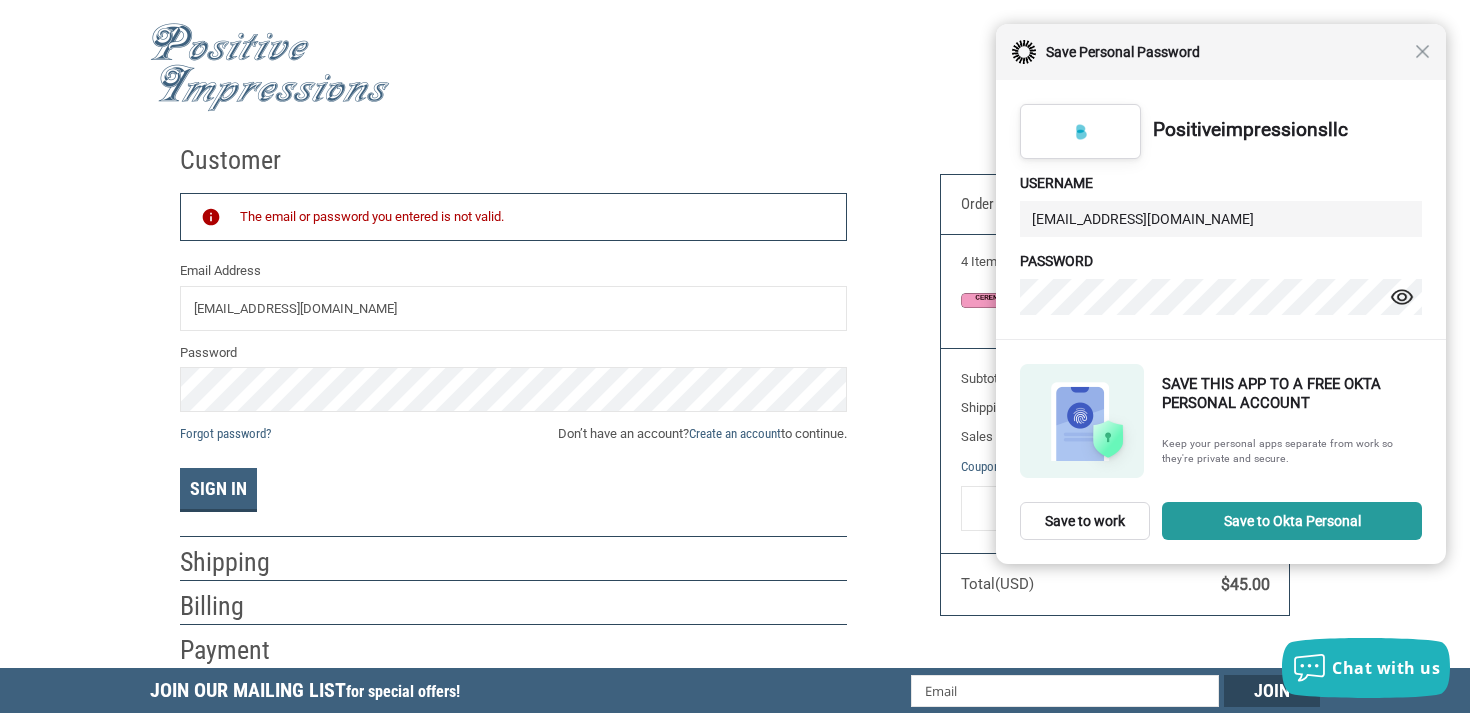 click on "Close                   Save Personal Password" at bounding box center [1221, 52] 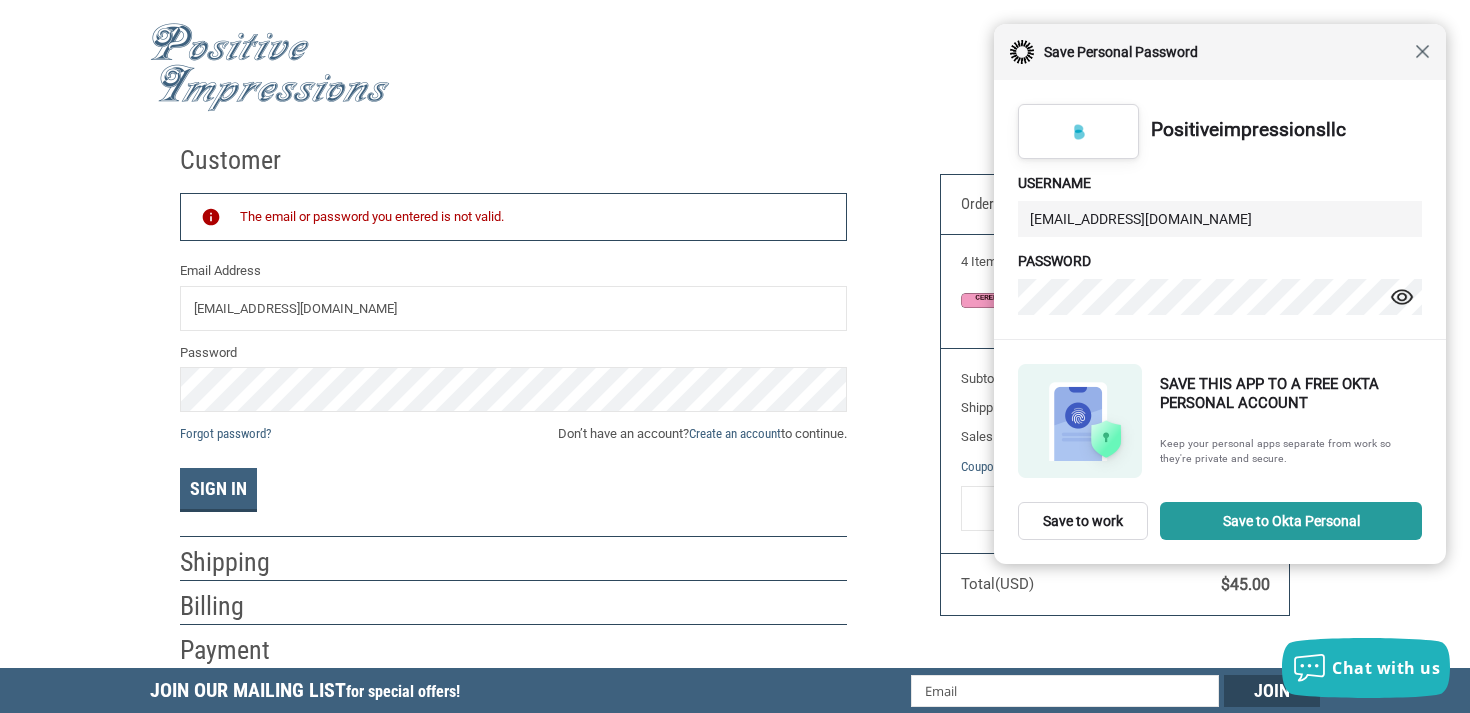 click on "Close" at bounding box center (1422, 51) 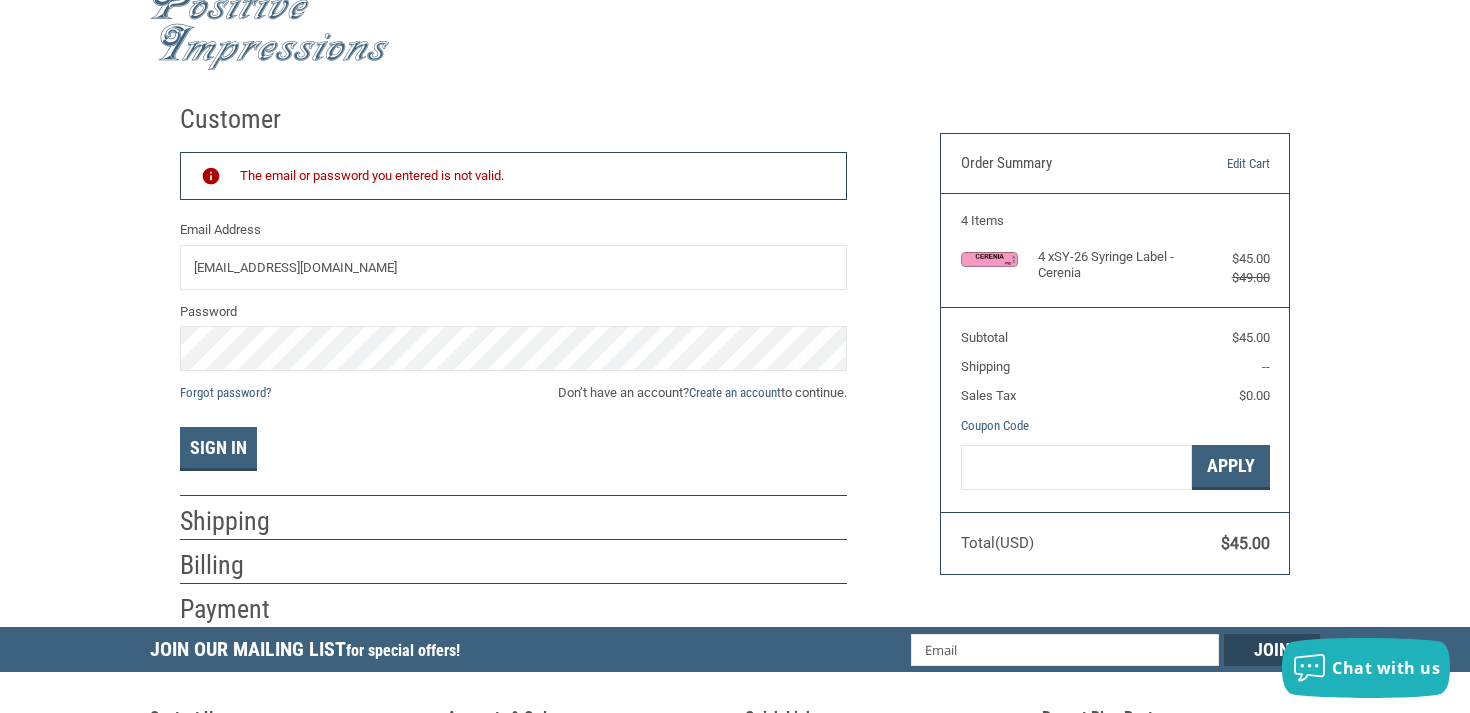 scroll, scrollTop: 2, scrollLeft: 0, axis: vertical 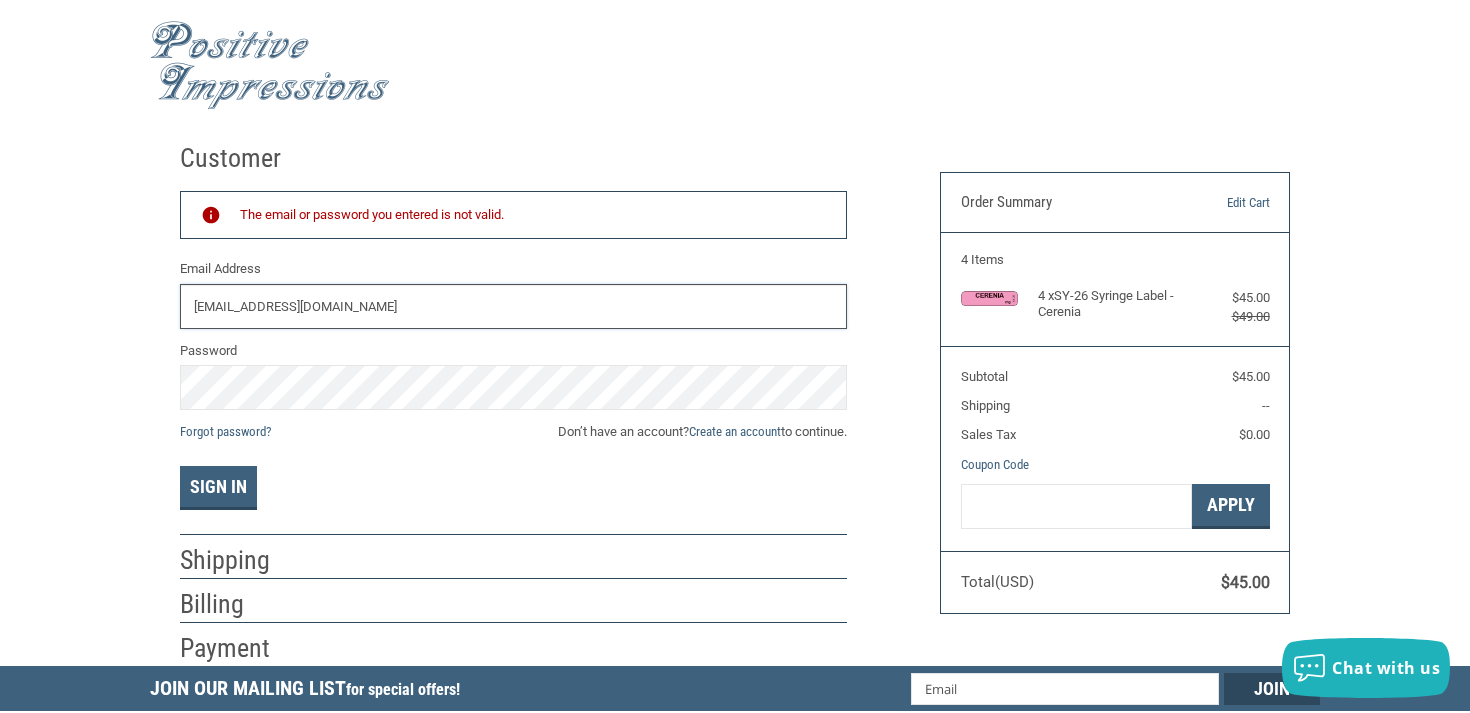 click on "JENNYMOUA@VEG.VET" at bounding box center (513, 306) 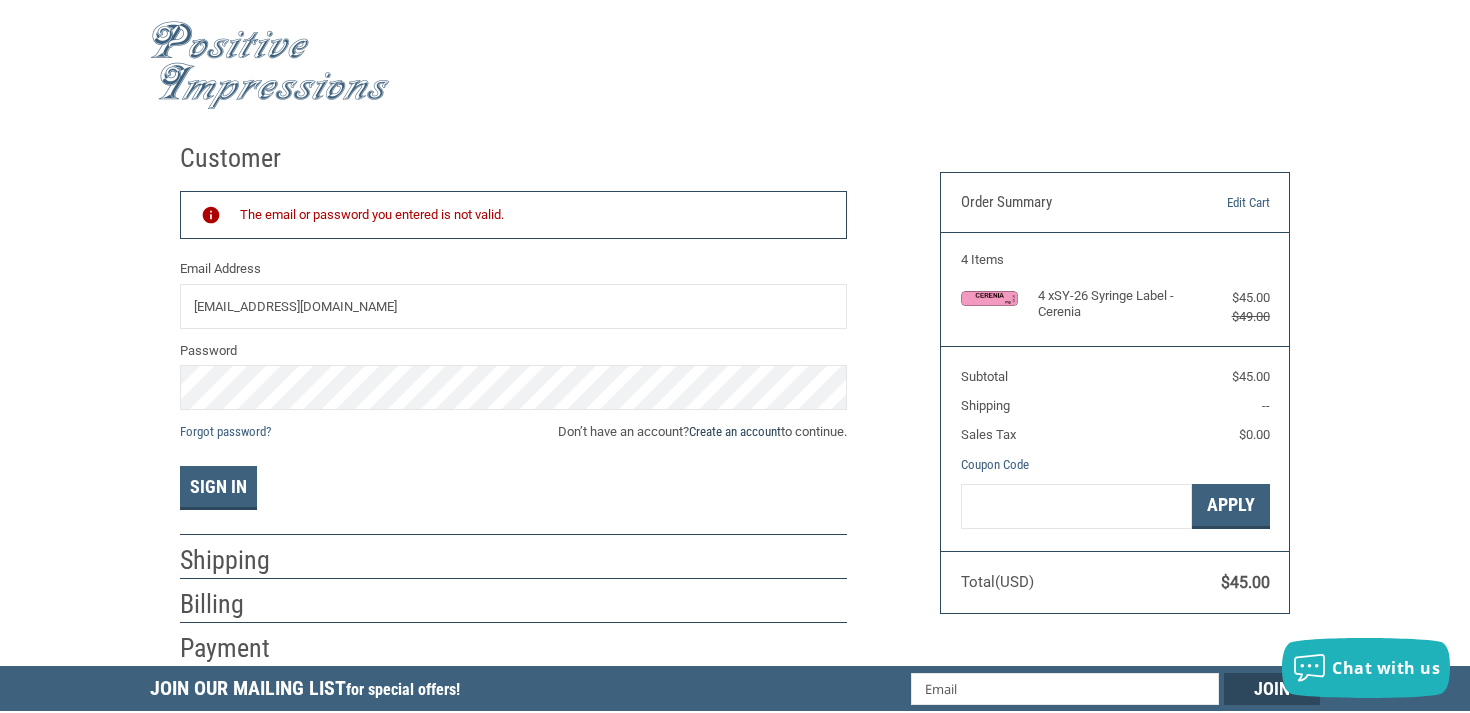 click on "Create an account" at bounding box center [735, 431] 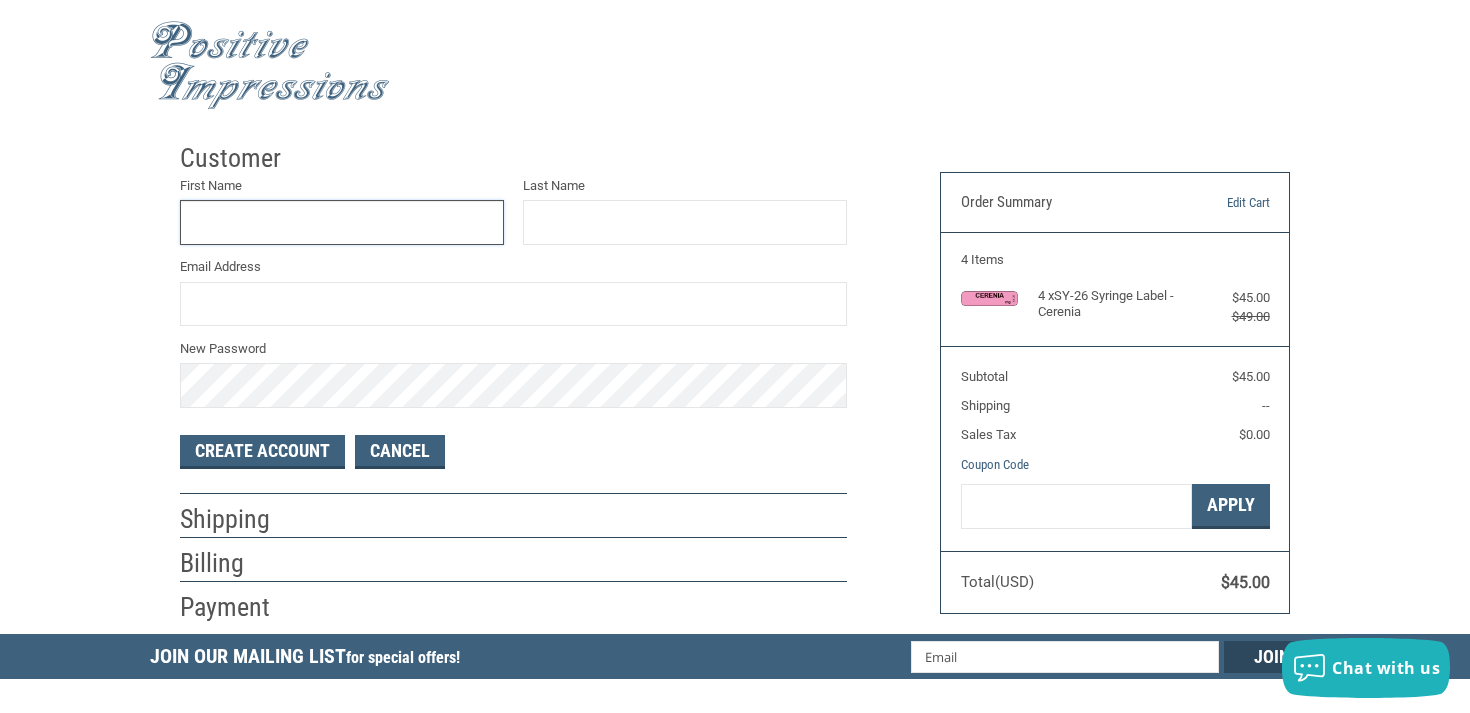 click on "First Name" at bounding box center [342, 222] 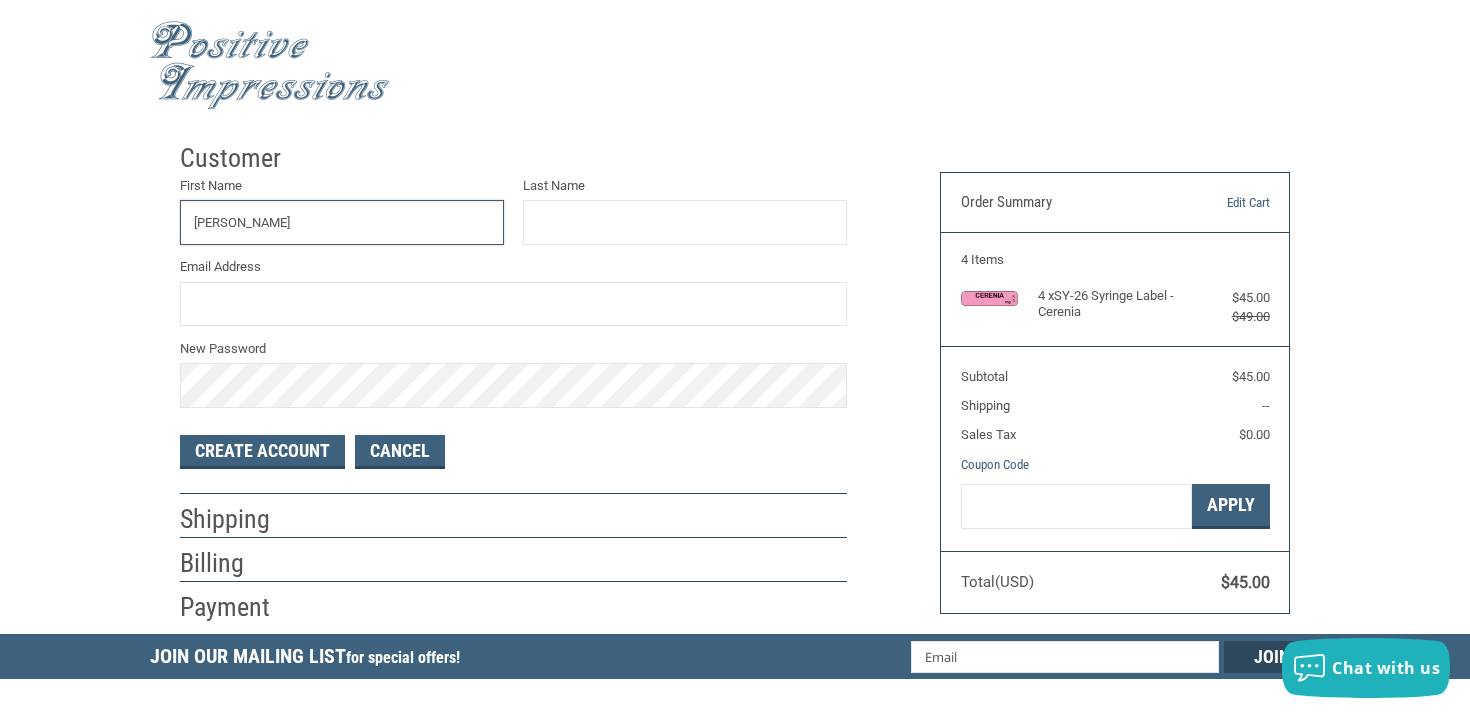 type on "[PERSON_NAME]" 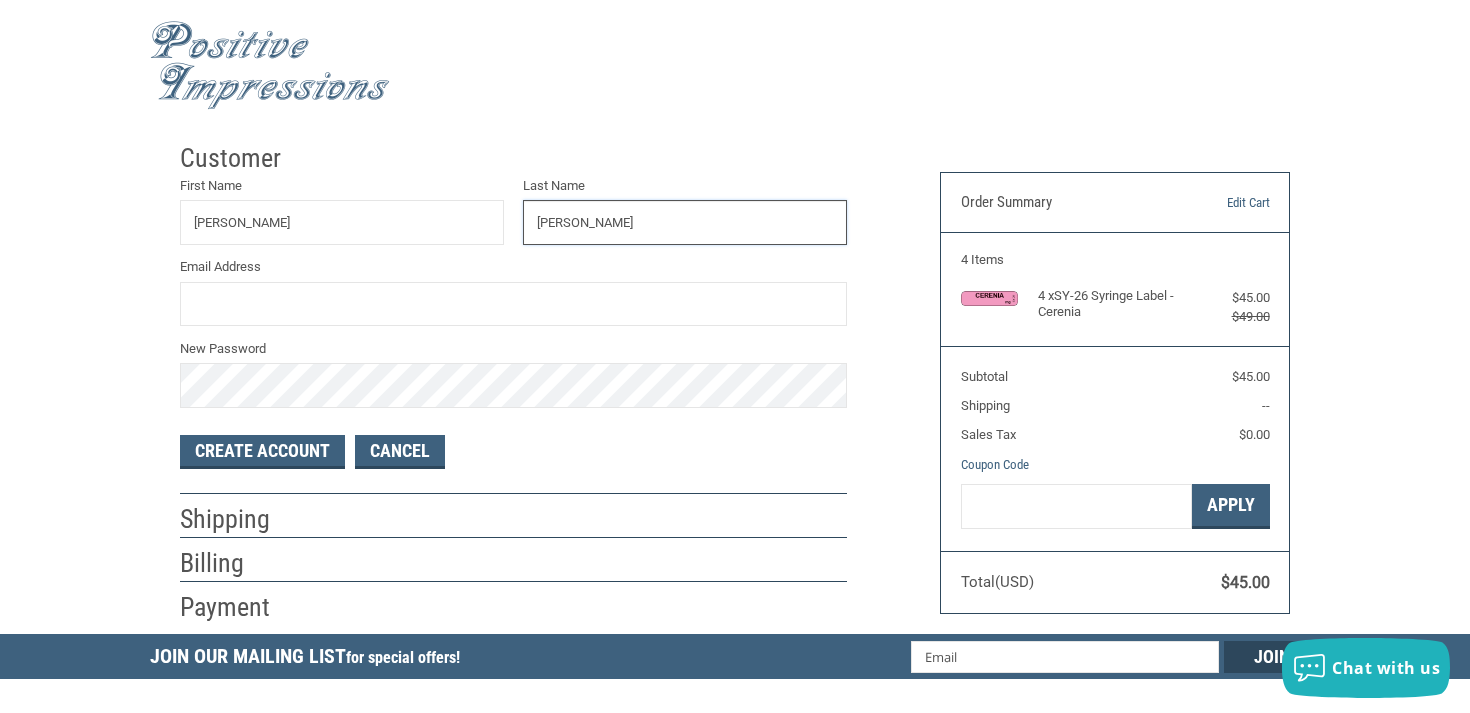 type on "[PERSON_NAME]" 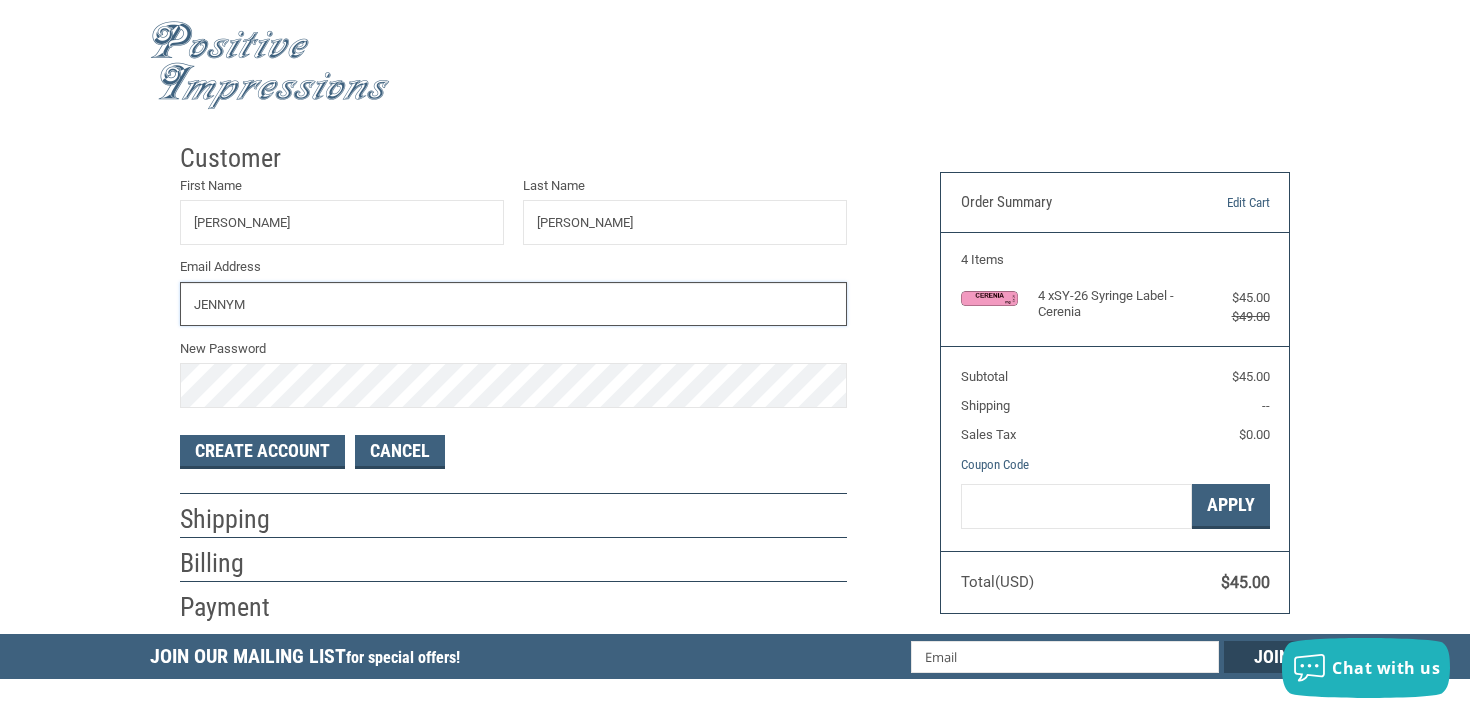 type on "jennymoua@veg.com" 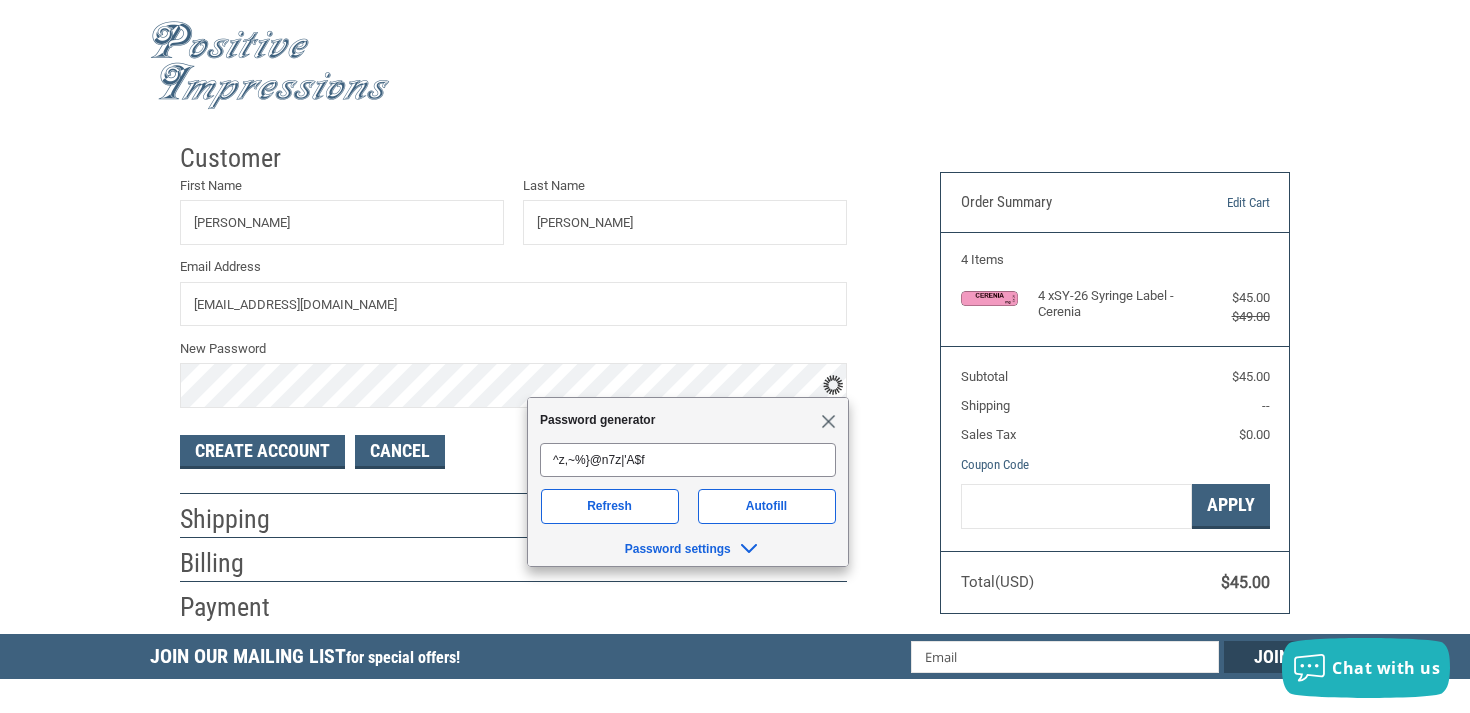 click on "Close" at bounding box center [827, 420] 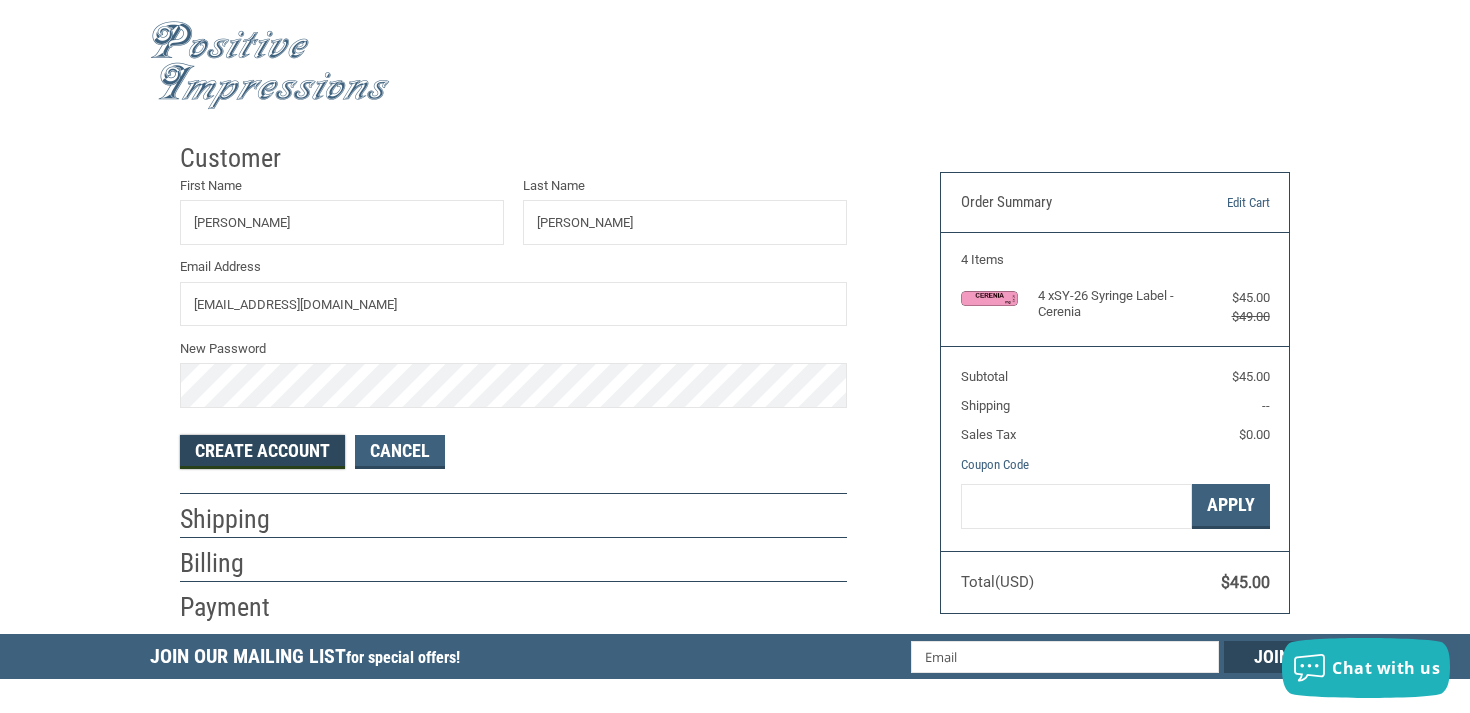 click on "Create Account" at bounding box center [262, 452] 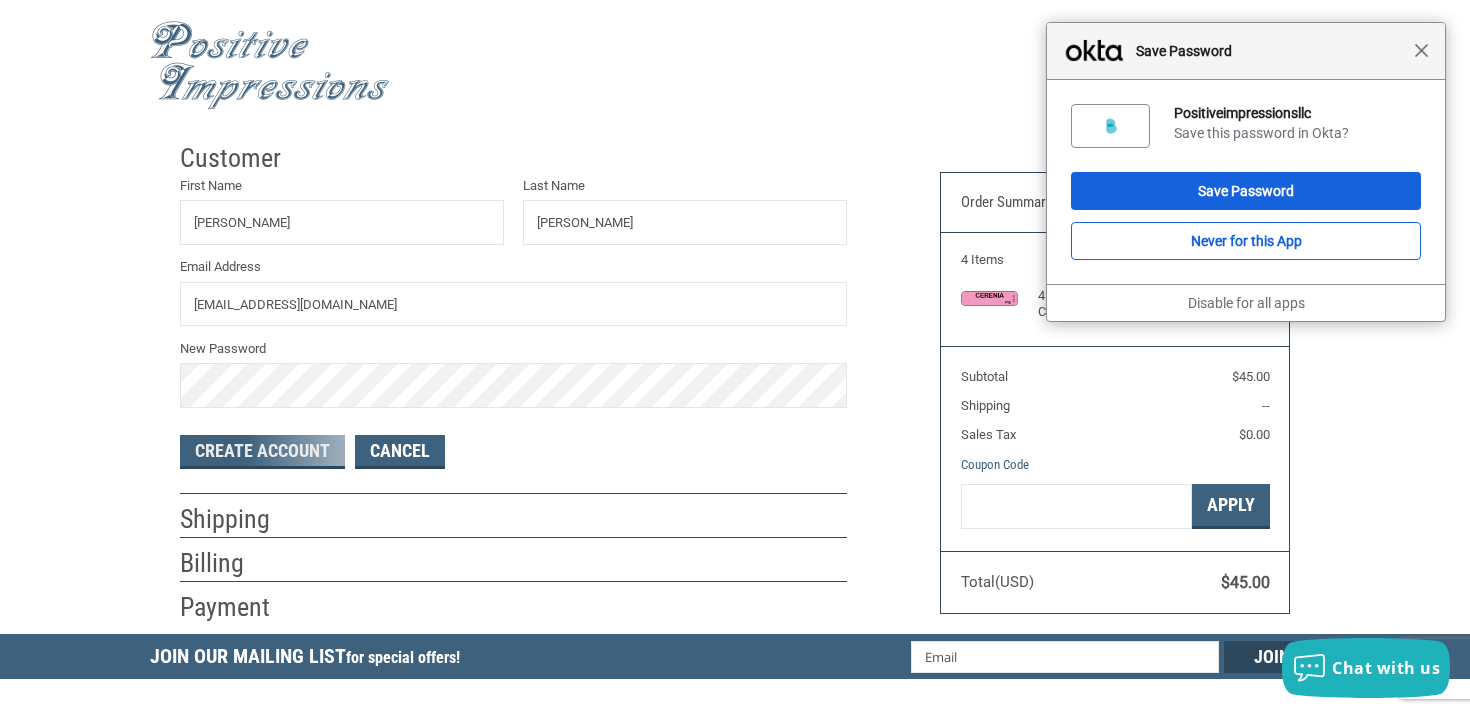 click on "Close" at bounding box center [1421, 50] 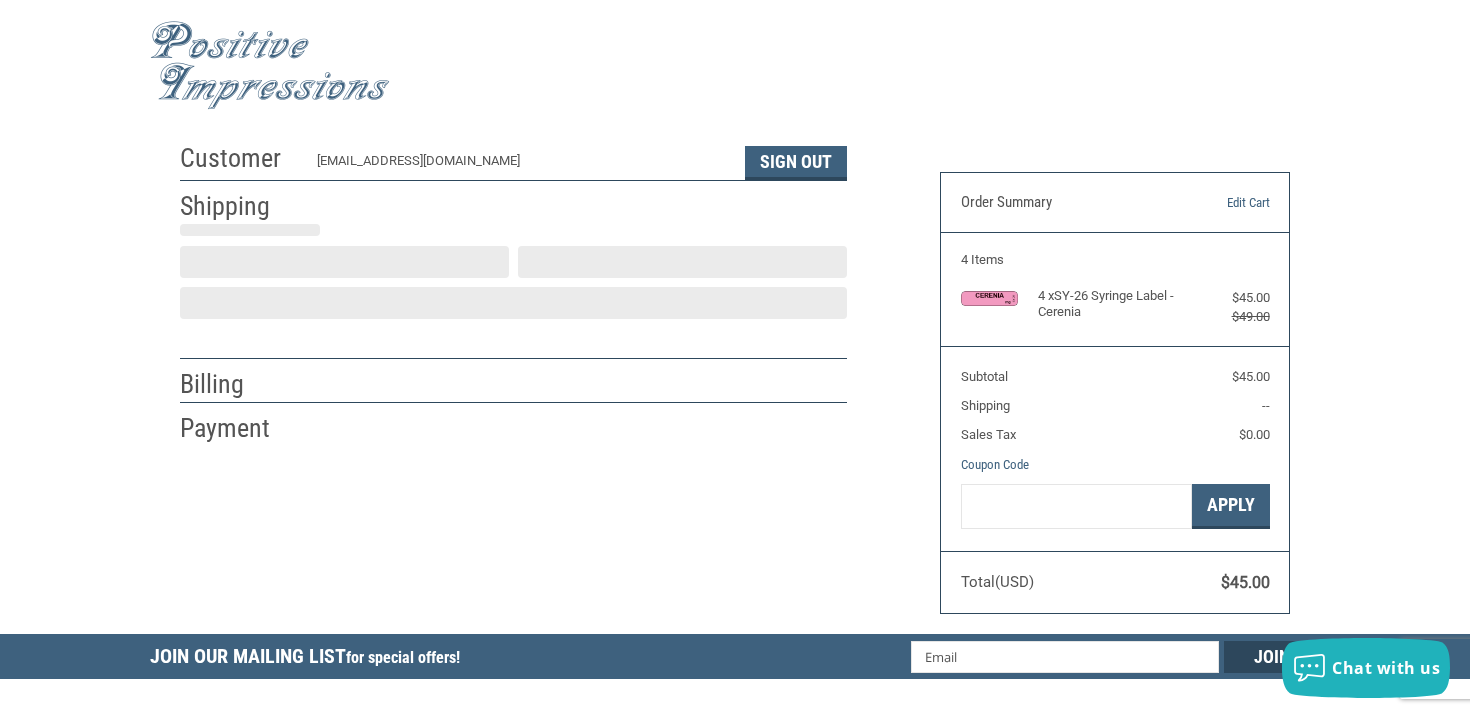 select on "US" 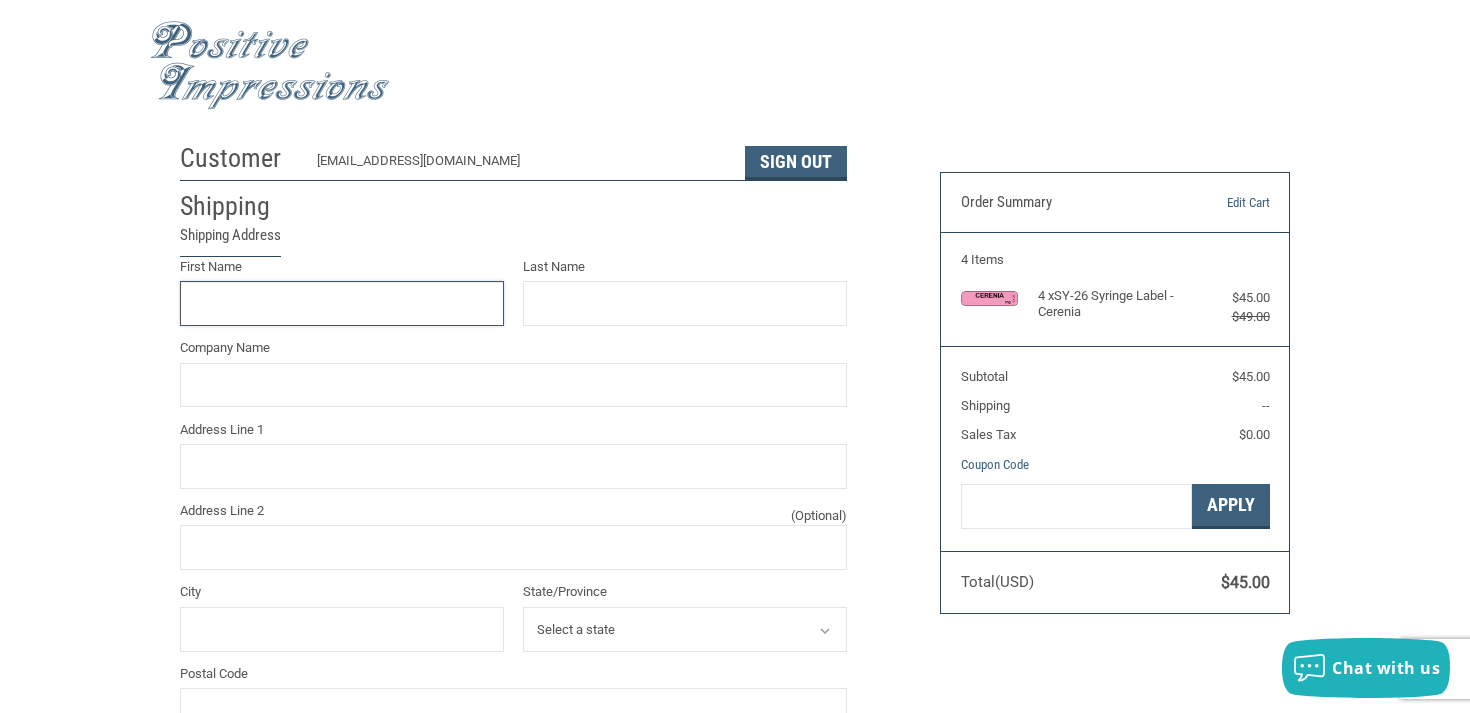 scroll, scrollTop: 40, scrollLeft: 0, axis: vertical 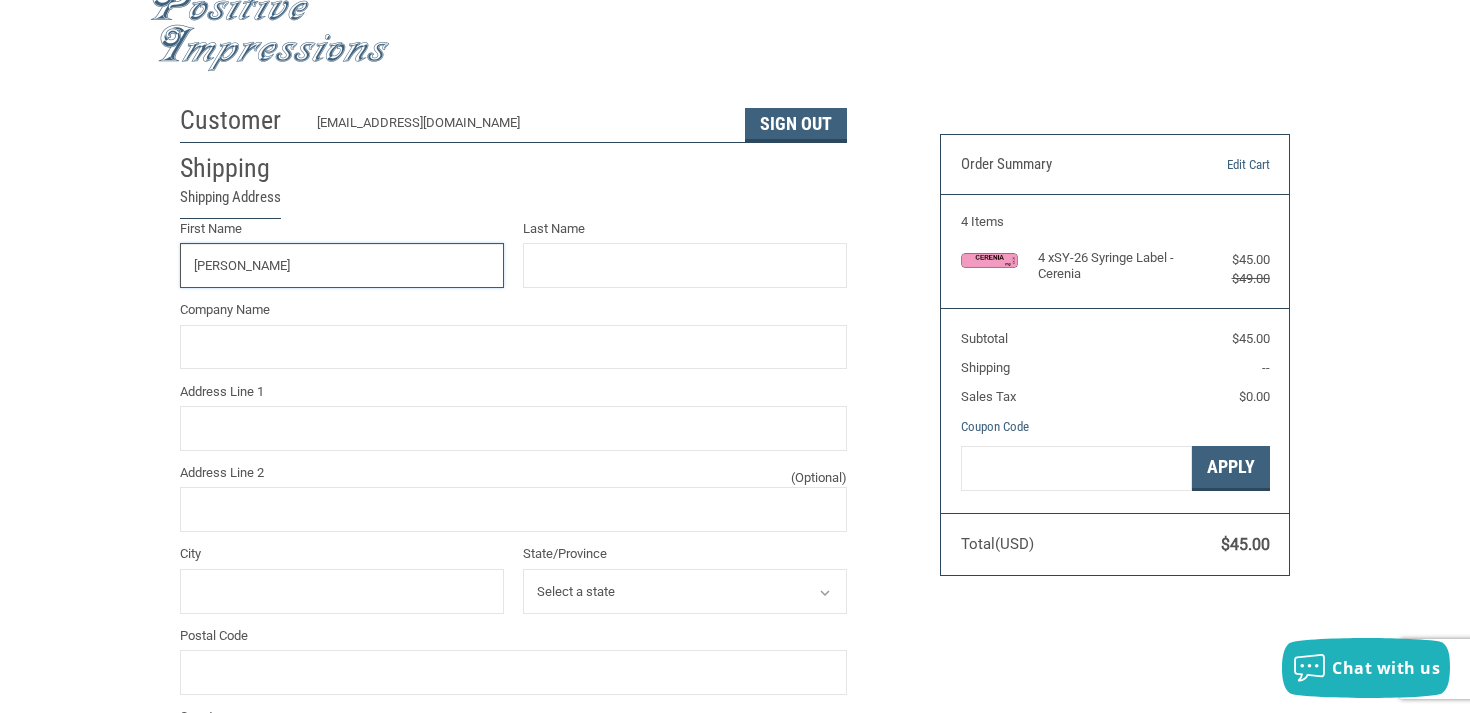 type on "[PERSON_NAME]" 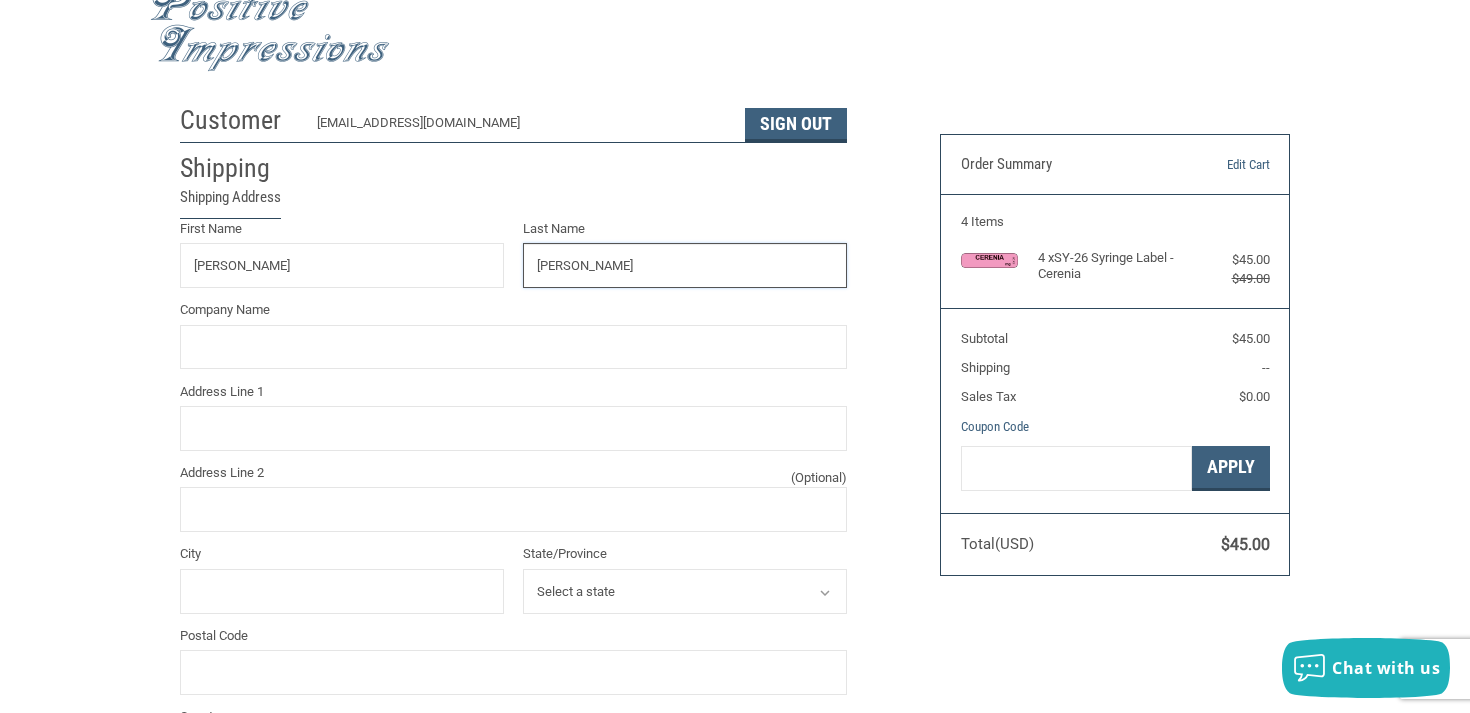 type on "[PERSON_NAME]" 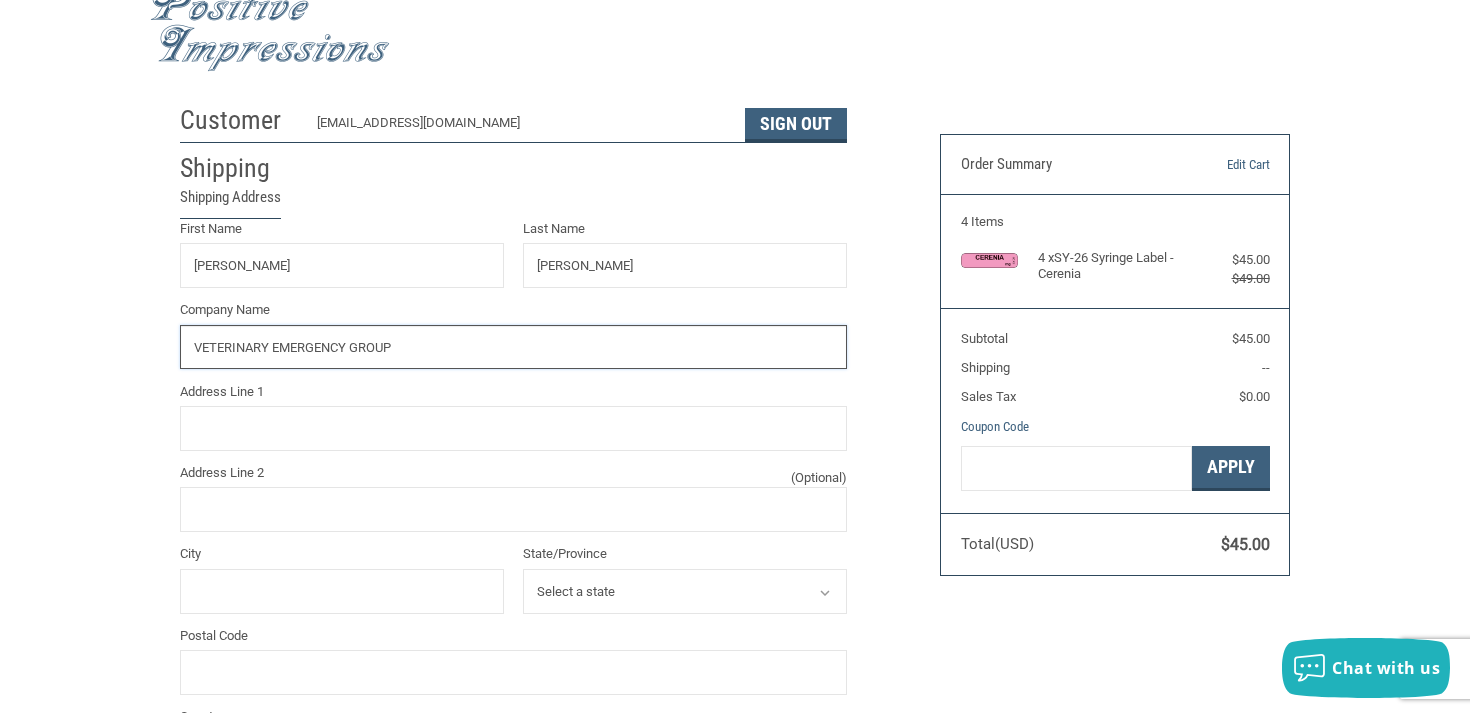 type on "VETERINARY EMERGENCY GROUP" 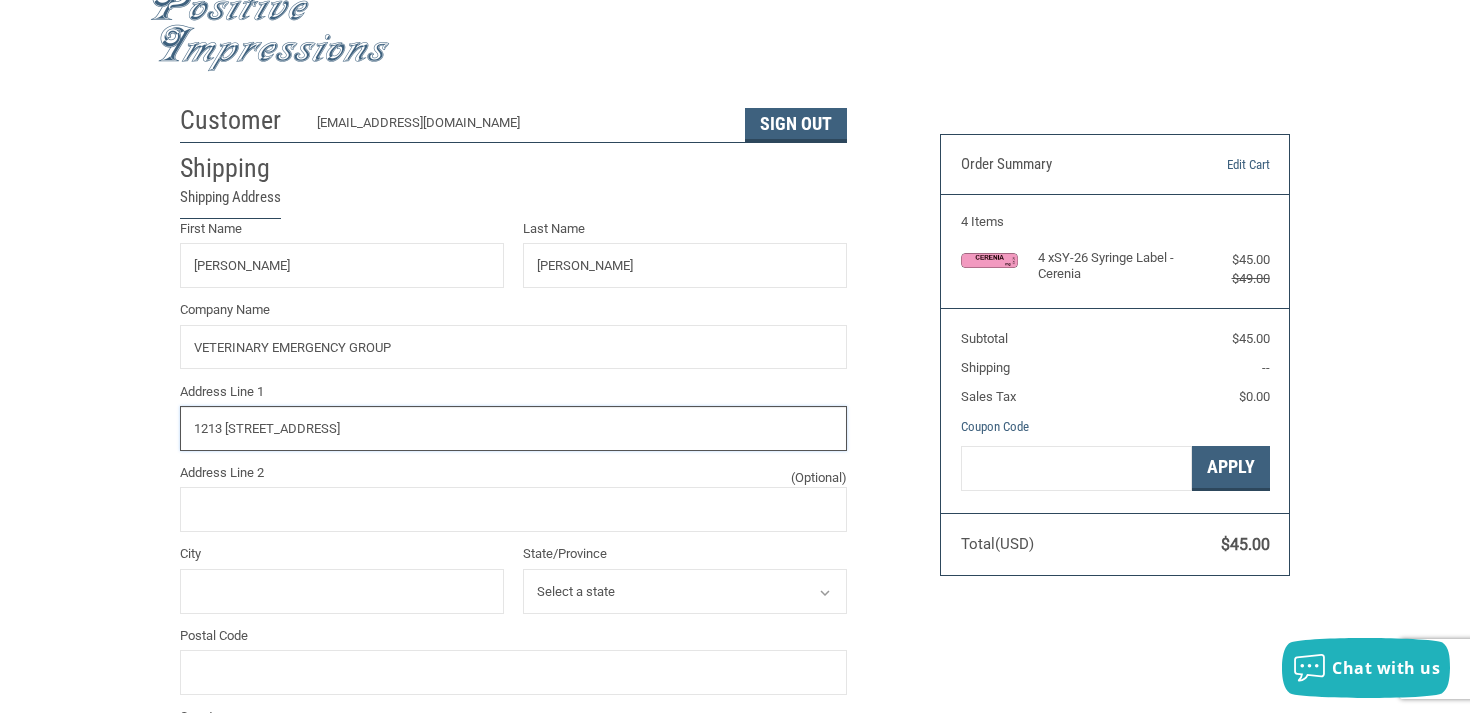 type on "1213 [STREET_ADDRESS]" 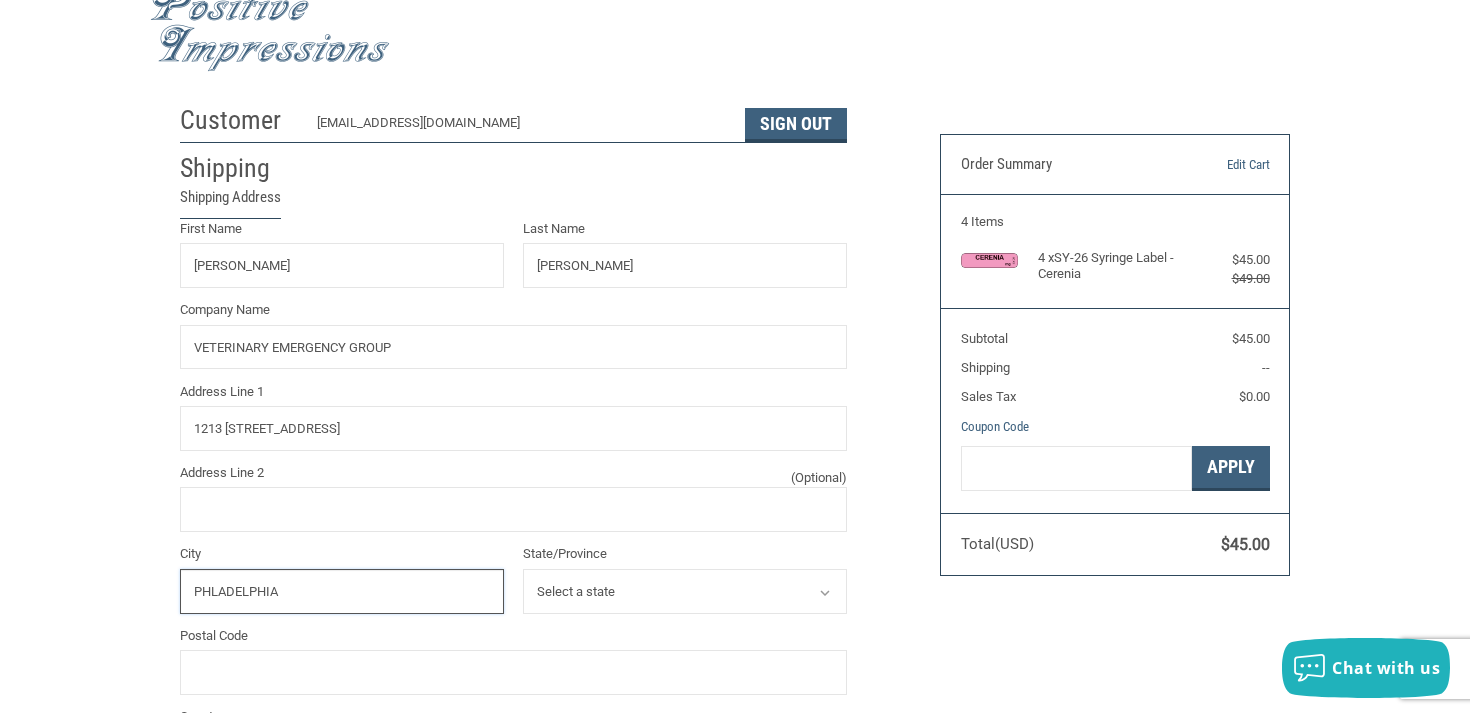 type on "PHLADELPHIA" 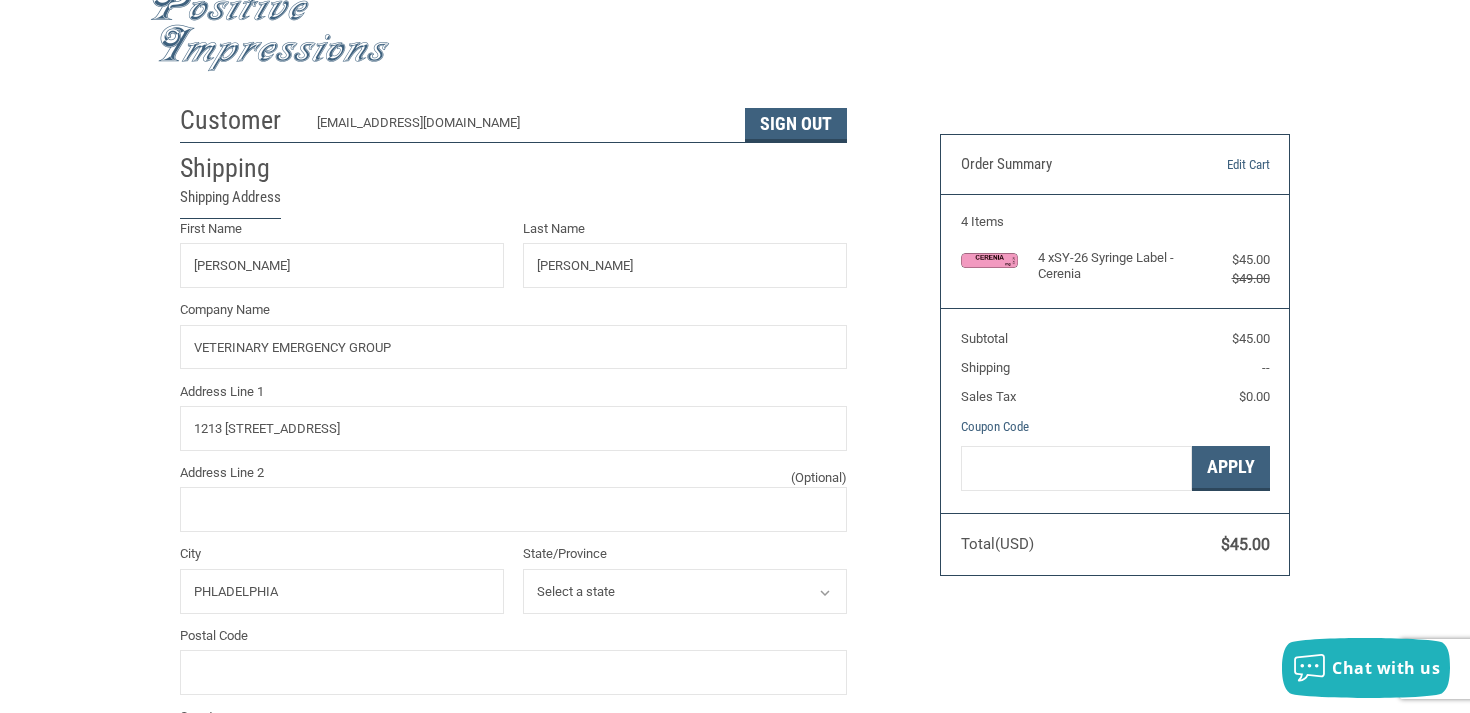select on "PA" 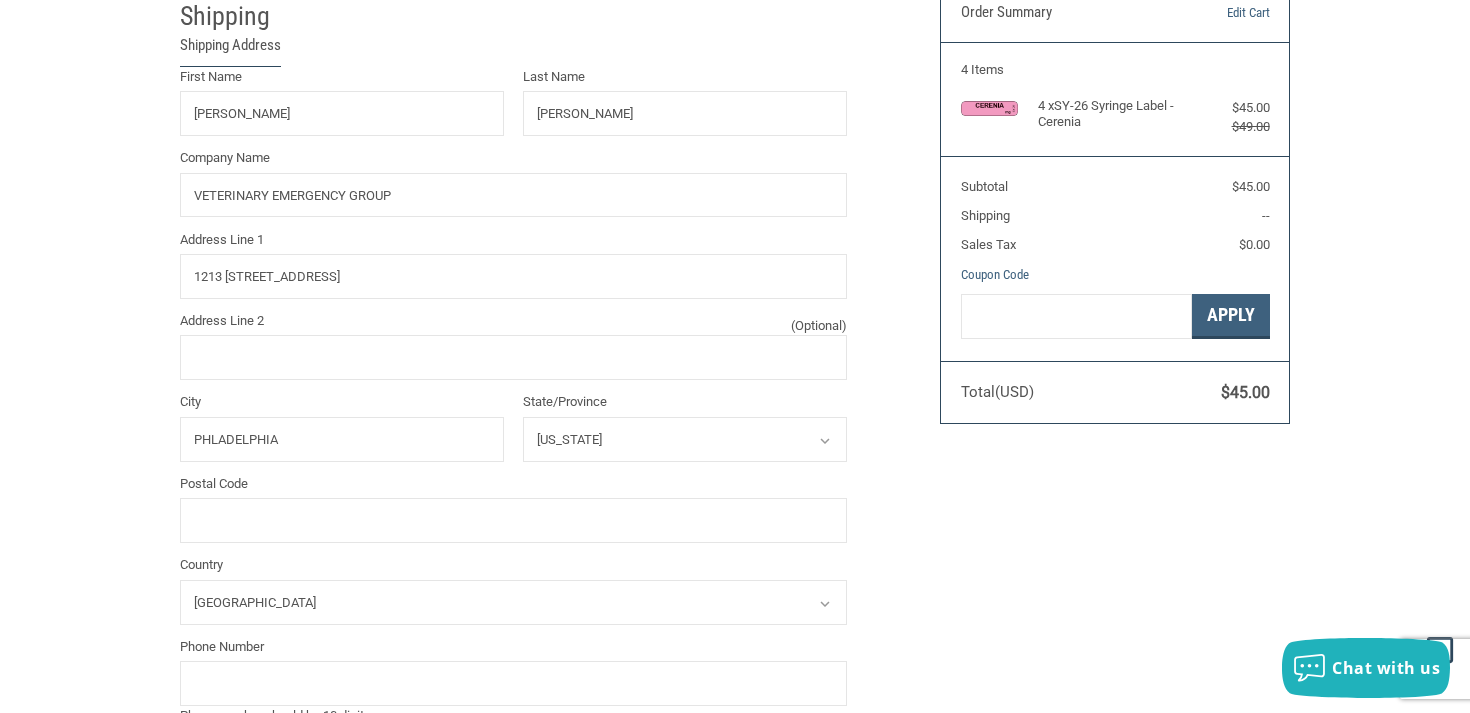 scroll, scrollTop: 234, scrollLeft: 0, axis: vertical 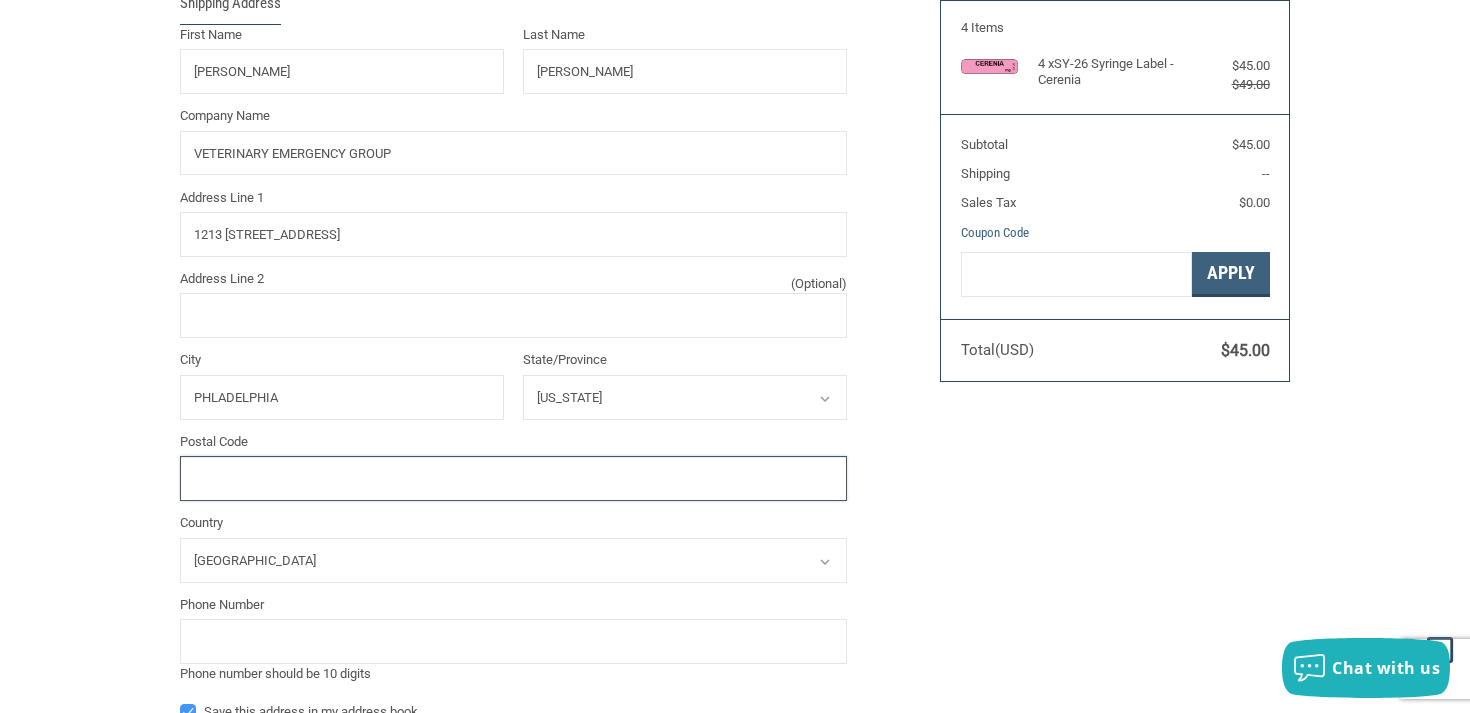 click on "Postal Code" at bounding box center (513, 478) 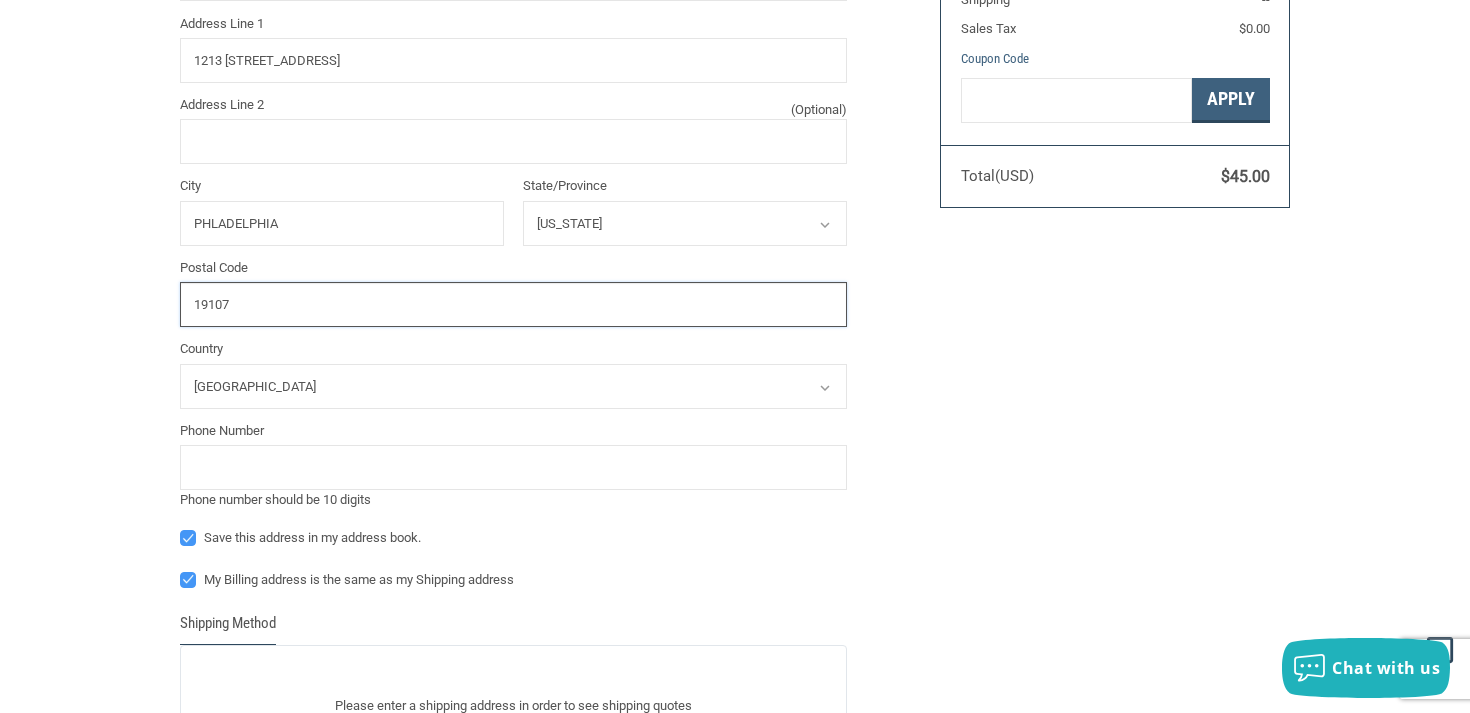 scroll, scrollTop: 432, scrollLeft: 0, axis: vertical 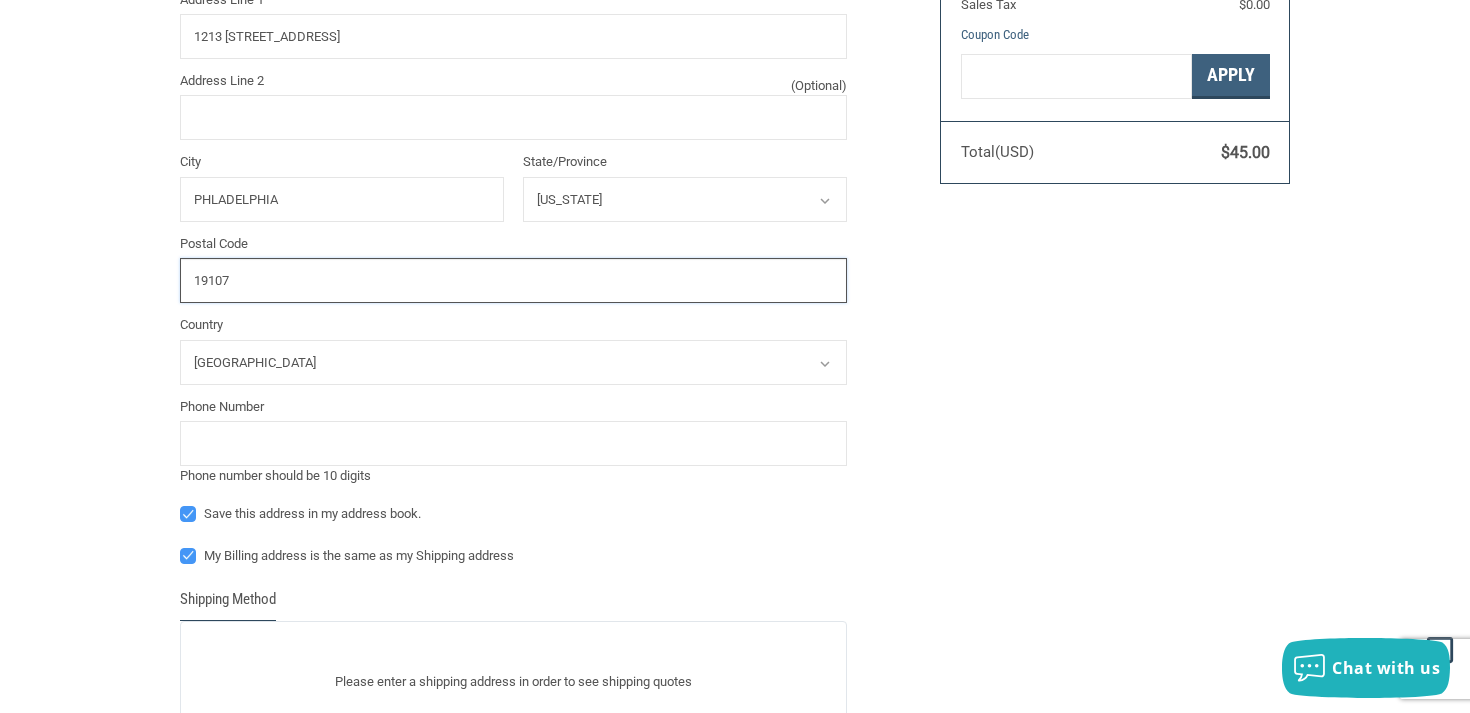 type on "19107" 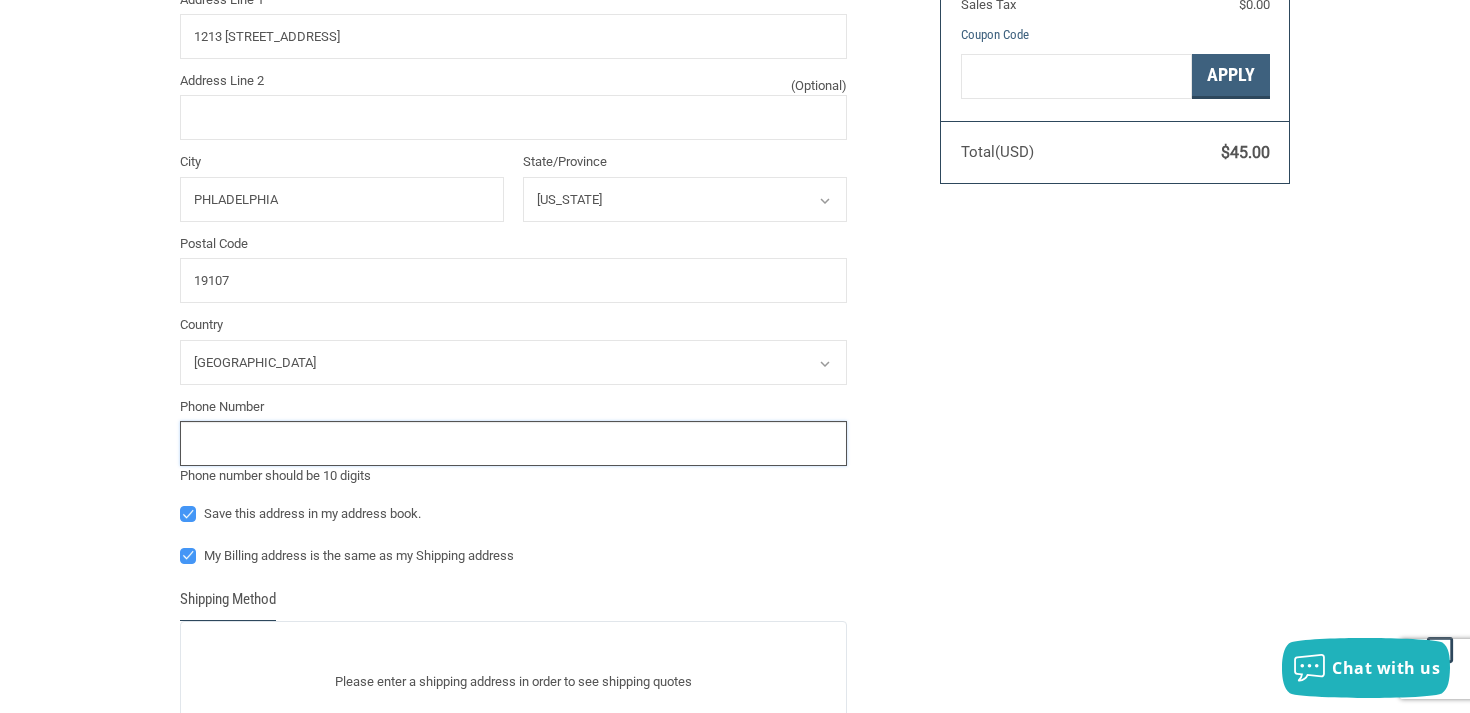 click at bounding box center [513, 443] 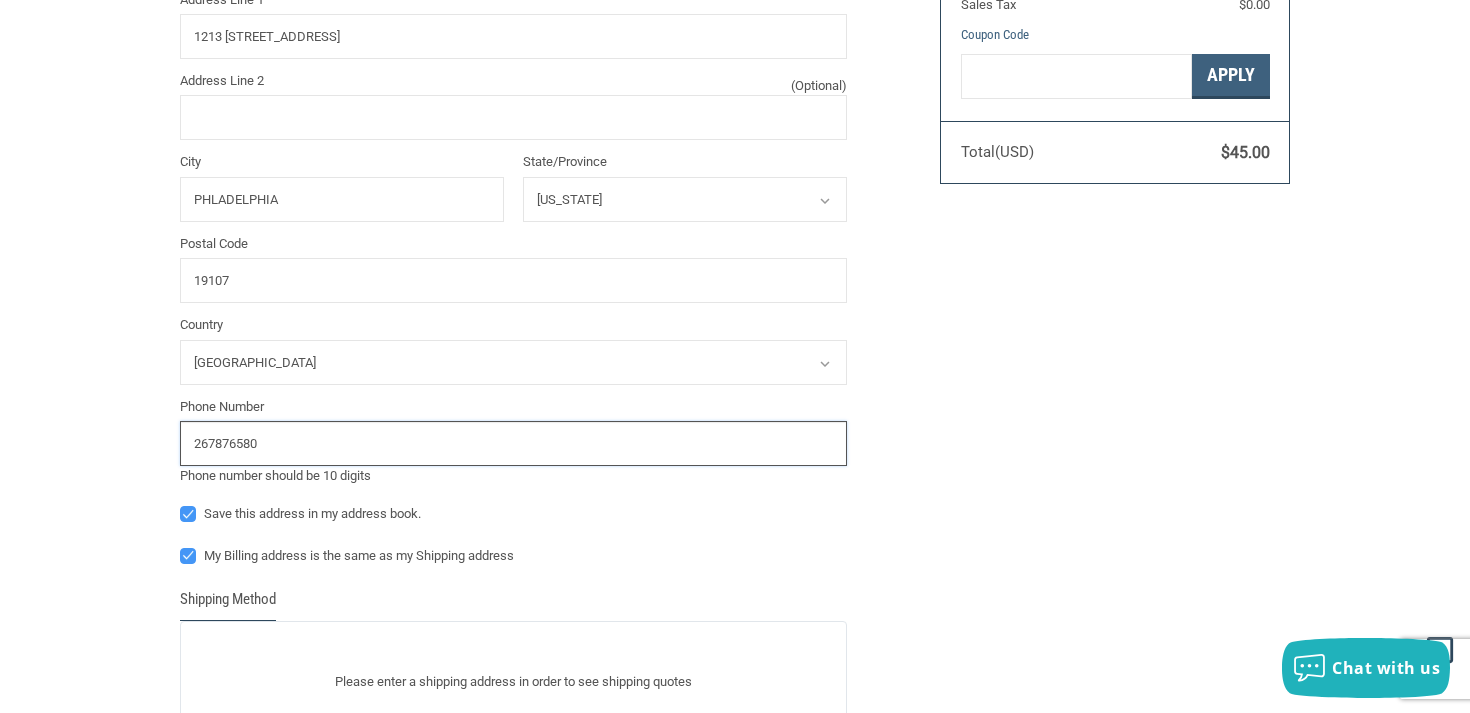 type on "2678765801" 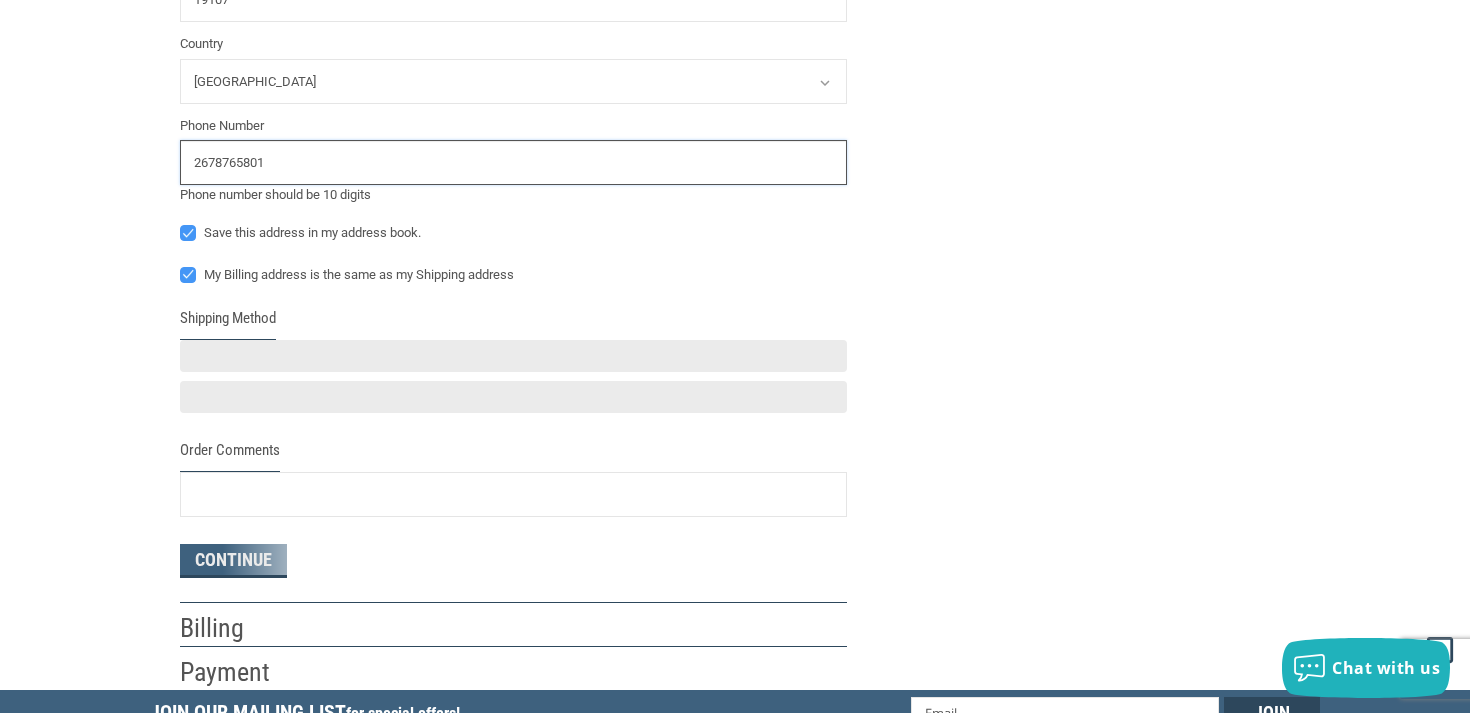 scroll, scrollTop: 726, scrollLeft: 0, axis: vertical 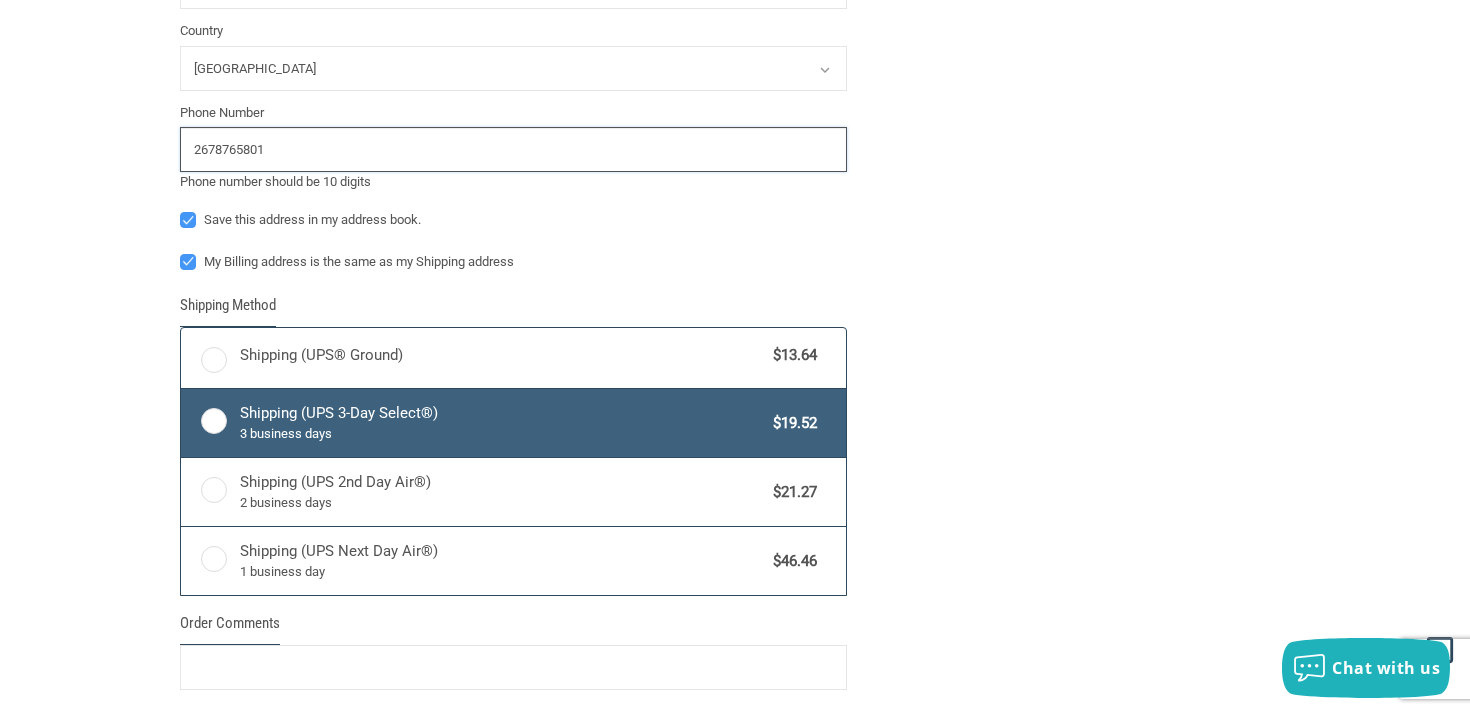 radio on "true" 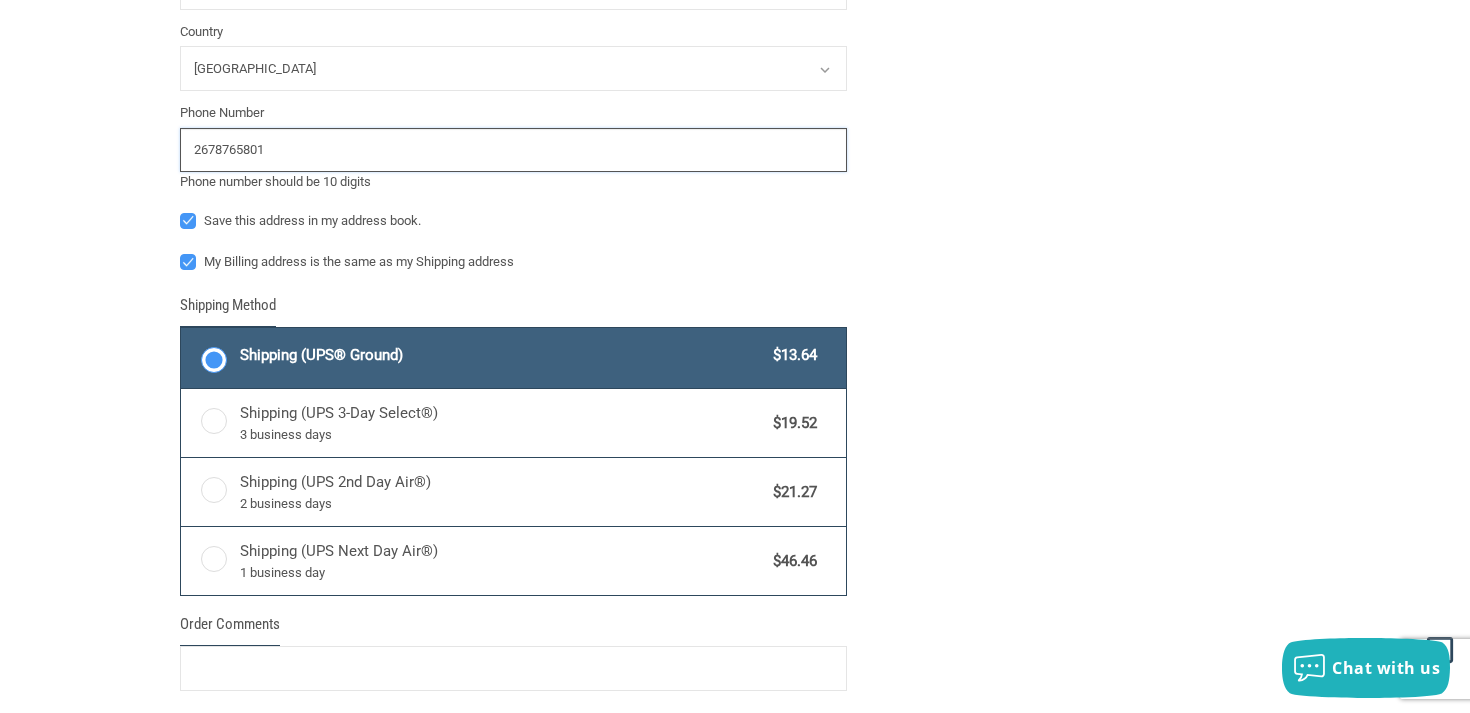 type on "2678765801" 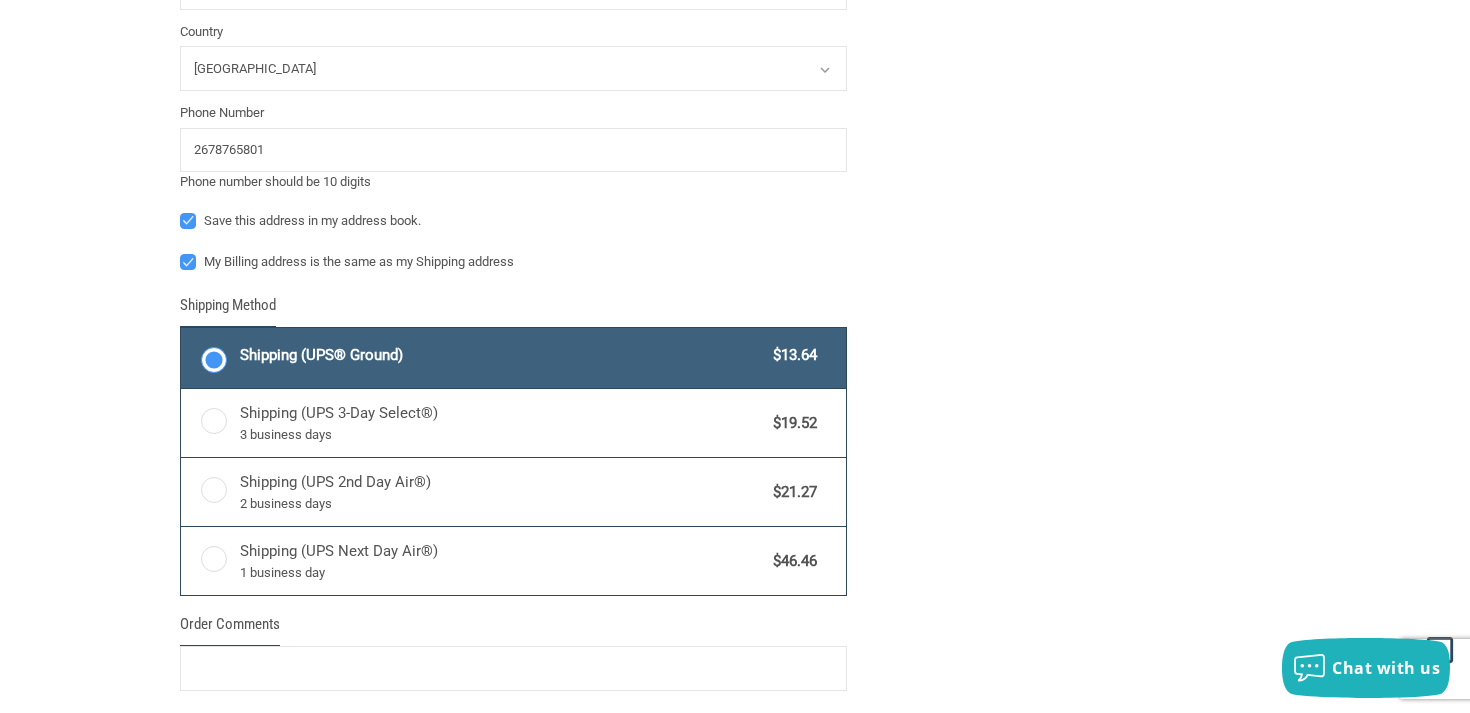click on "Shipping (UPS® Ground)" at bounding box center [502, 355] 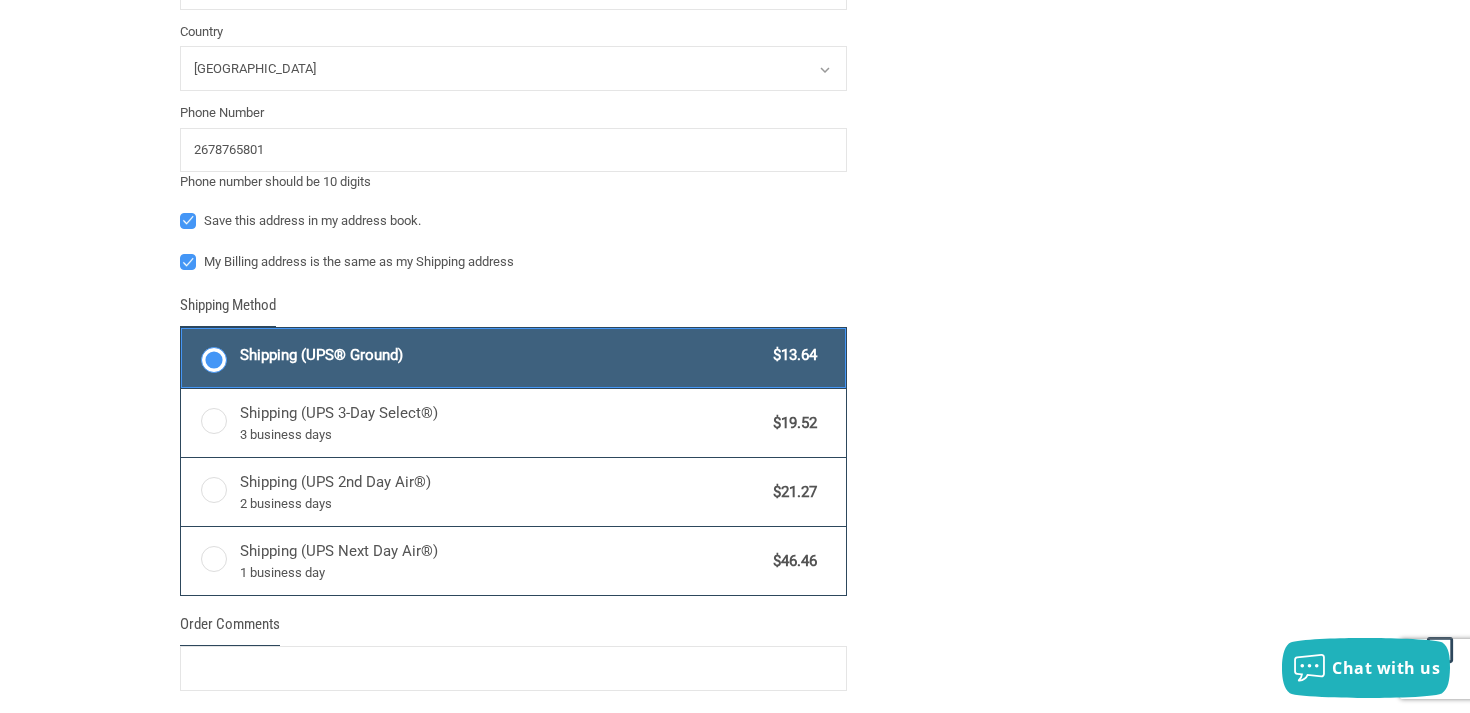 click on "Shipping (UPS® Ground) $13.64" at bounding box center (181, 330) 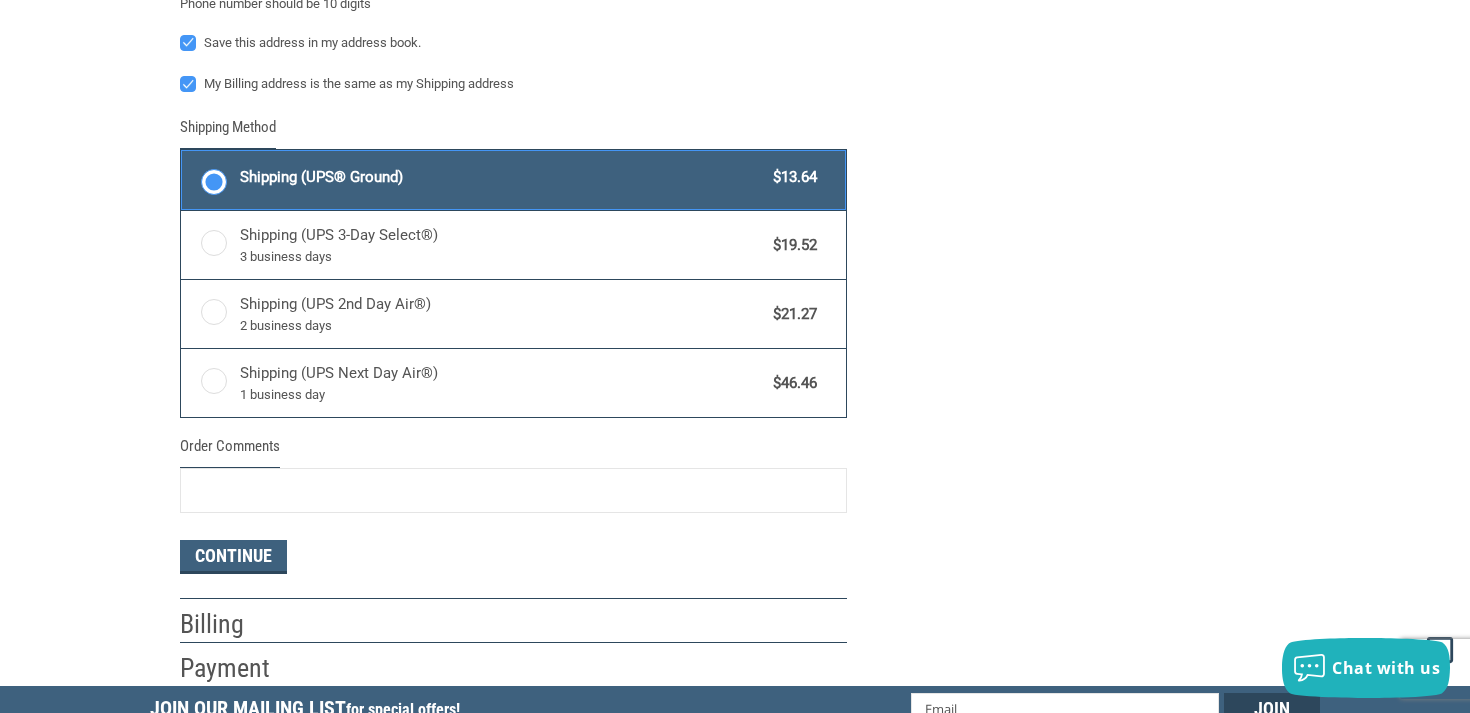 scroll, scrollTop: 830, scrollLeft: 0, axis: vertical 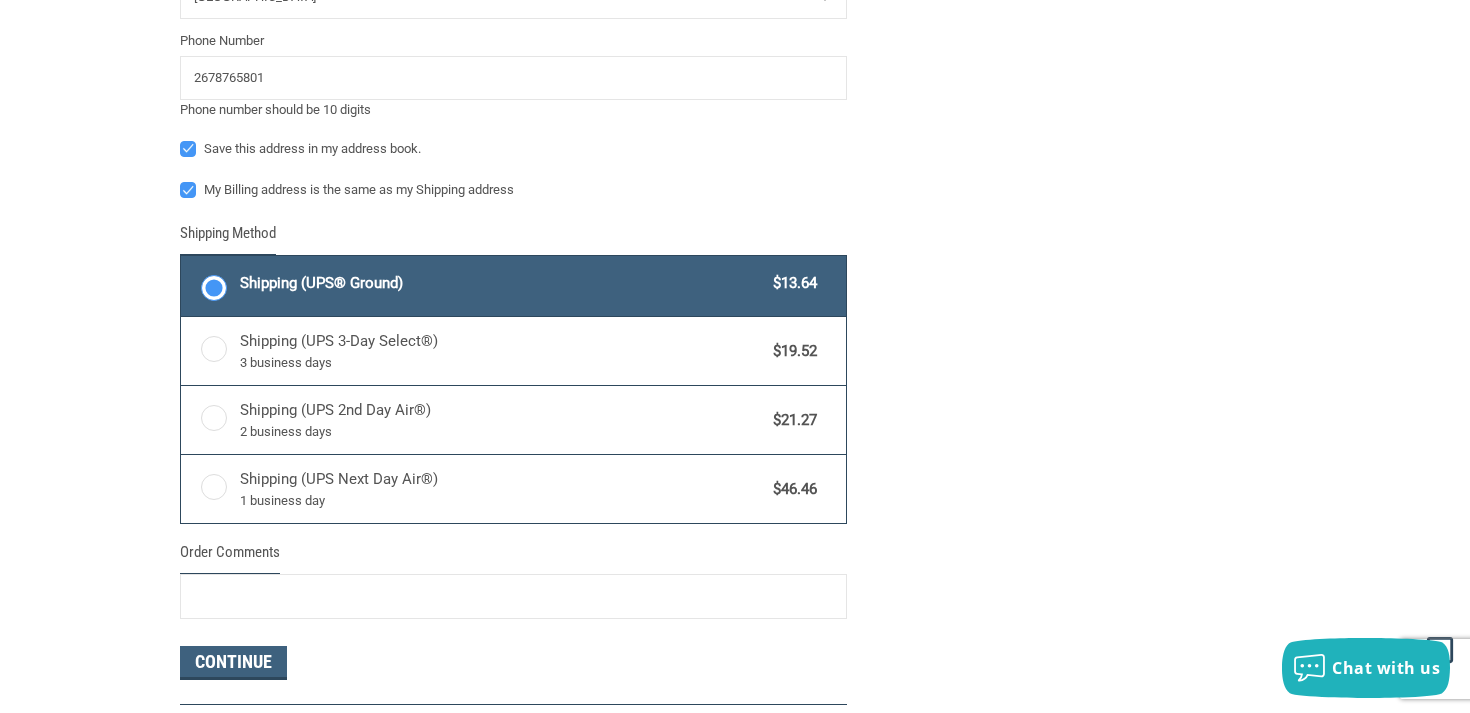 click on "My Billing address is the same as my Shipping address" at bounding box center (513, 190) 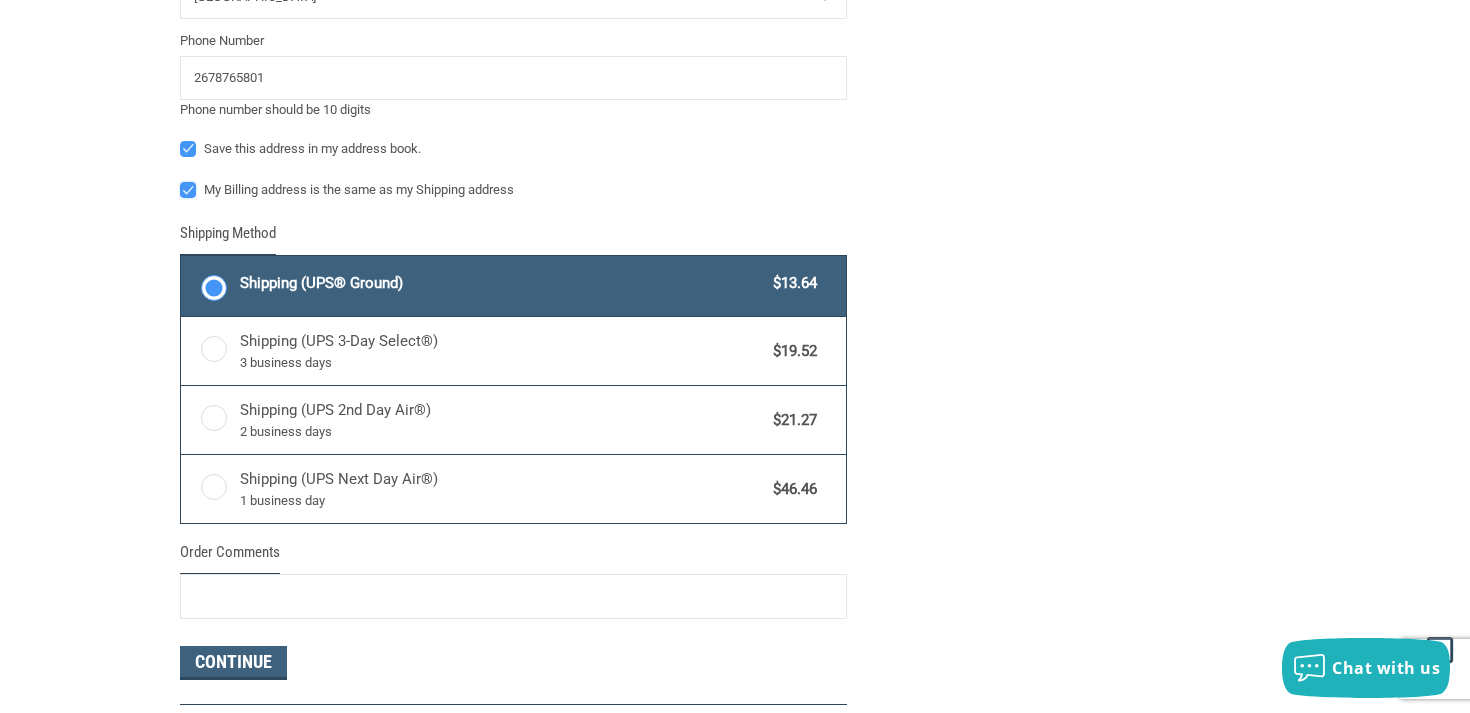 click on "My Billing address is the same as my Shipping address" at bounding box center [180, 180] 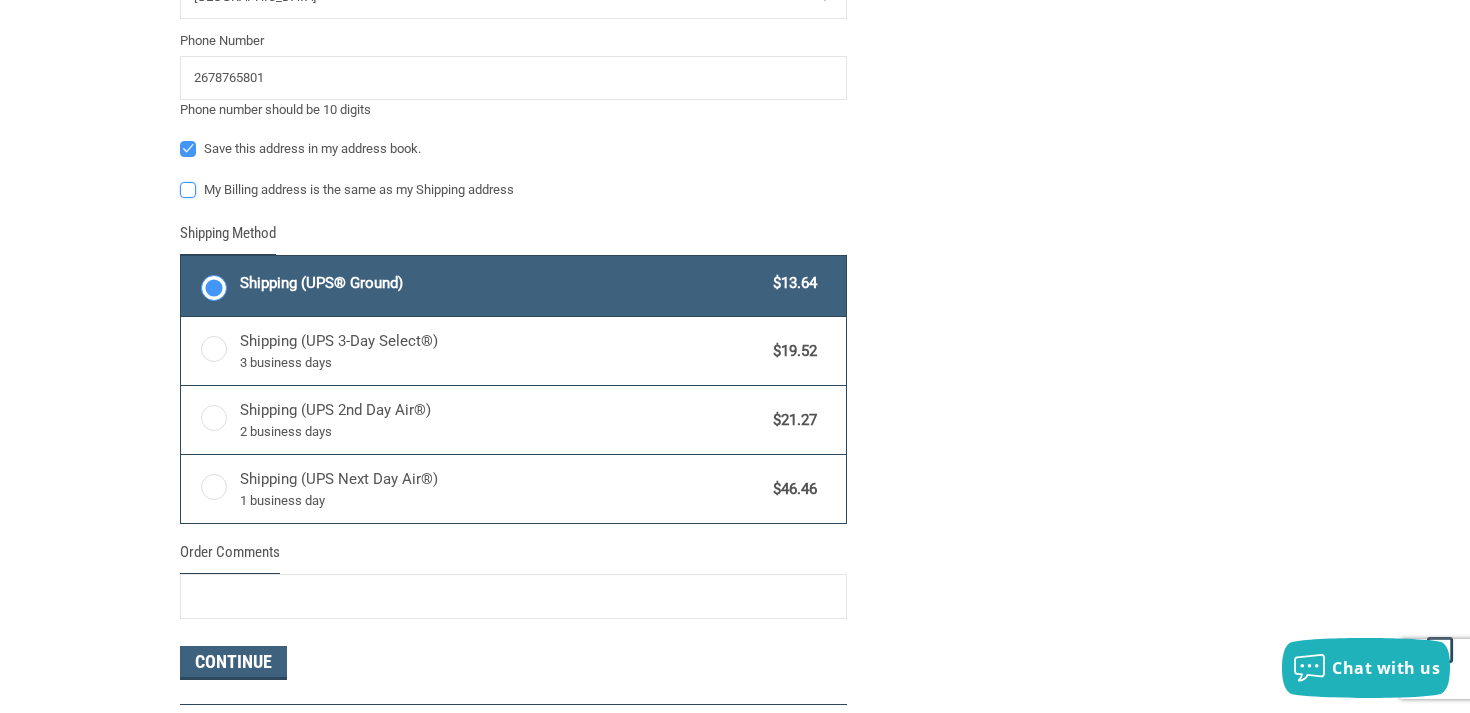 checkbox on "false" 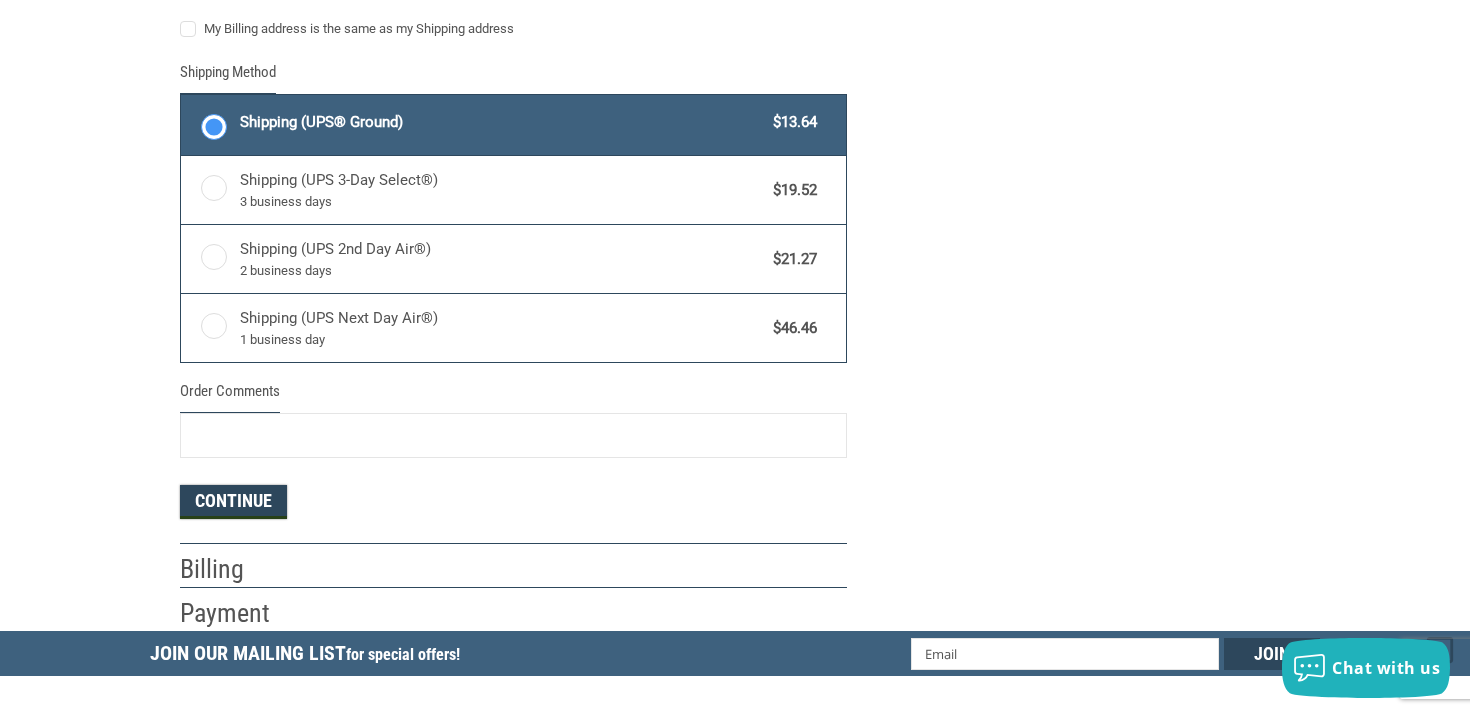 click on "Continue" at bounding box center [233, 502] 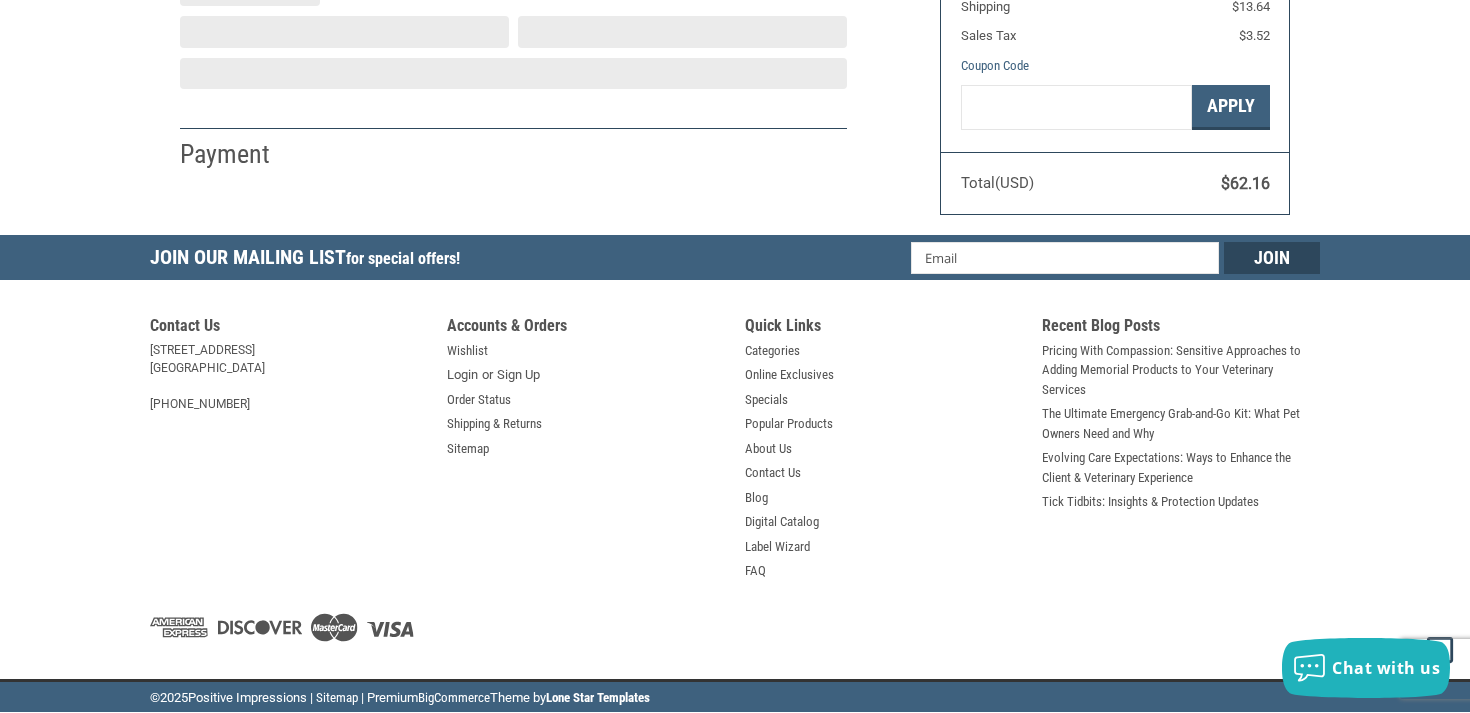 select on "US" 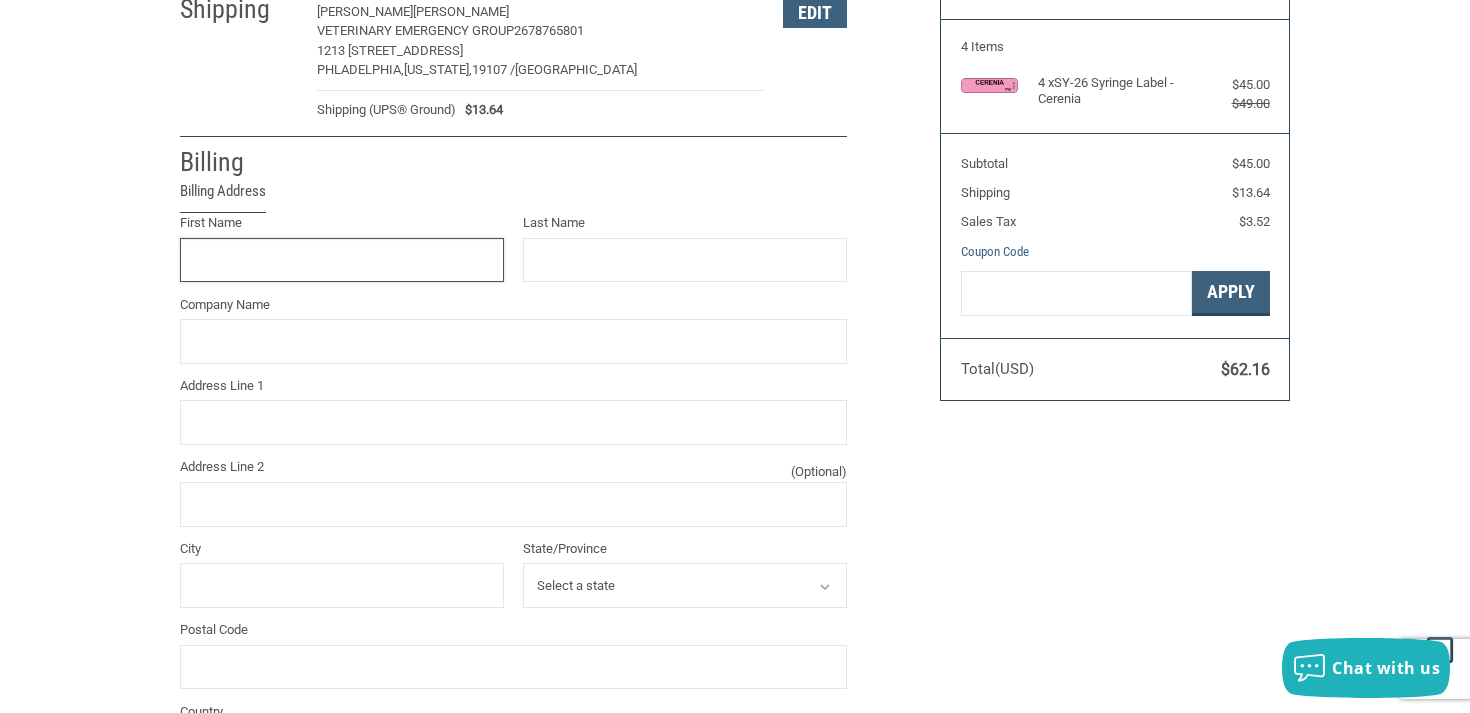 scroll, scrollTop: 209, scrollLeft: 0, axis: vertical 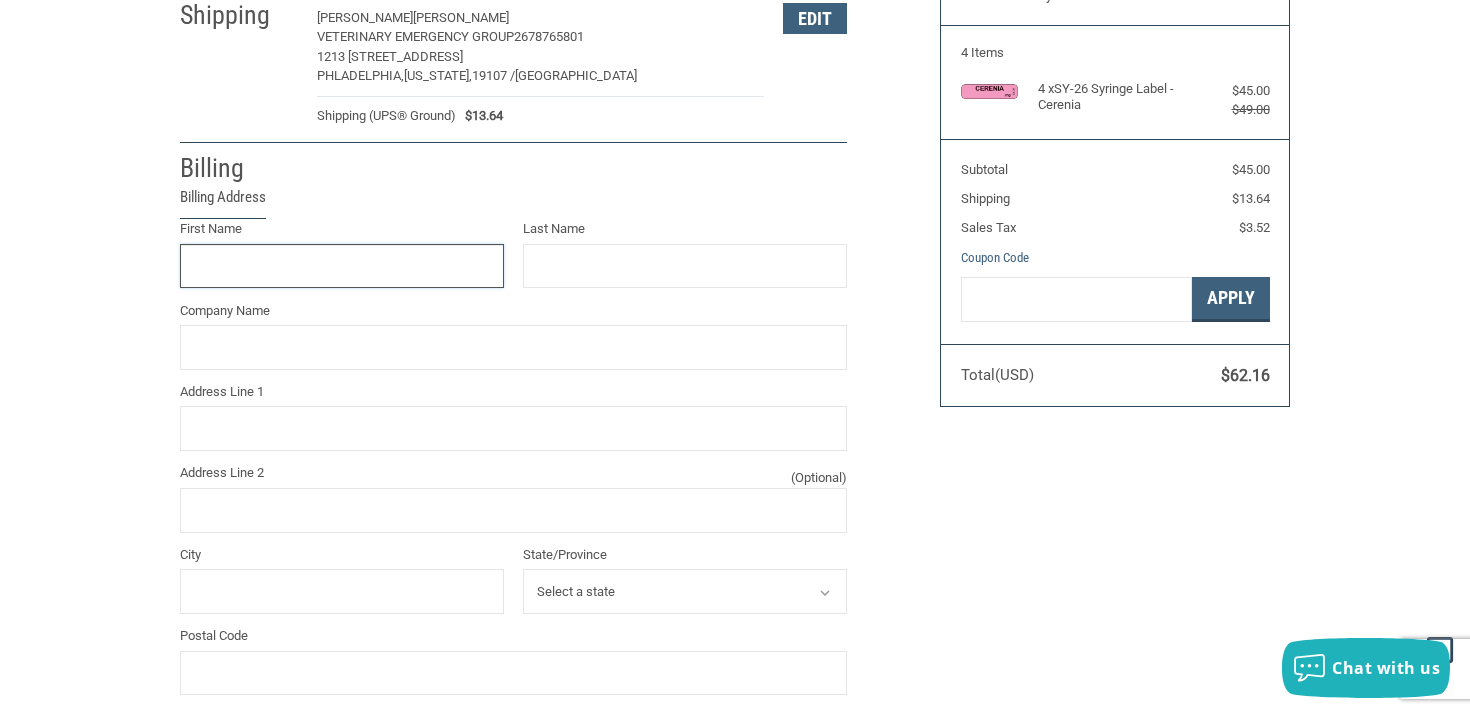 click on "First Name" at bounding box center (342, 266) 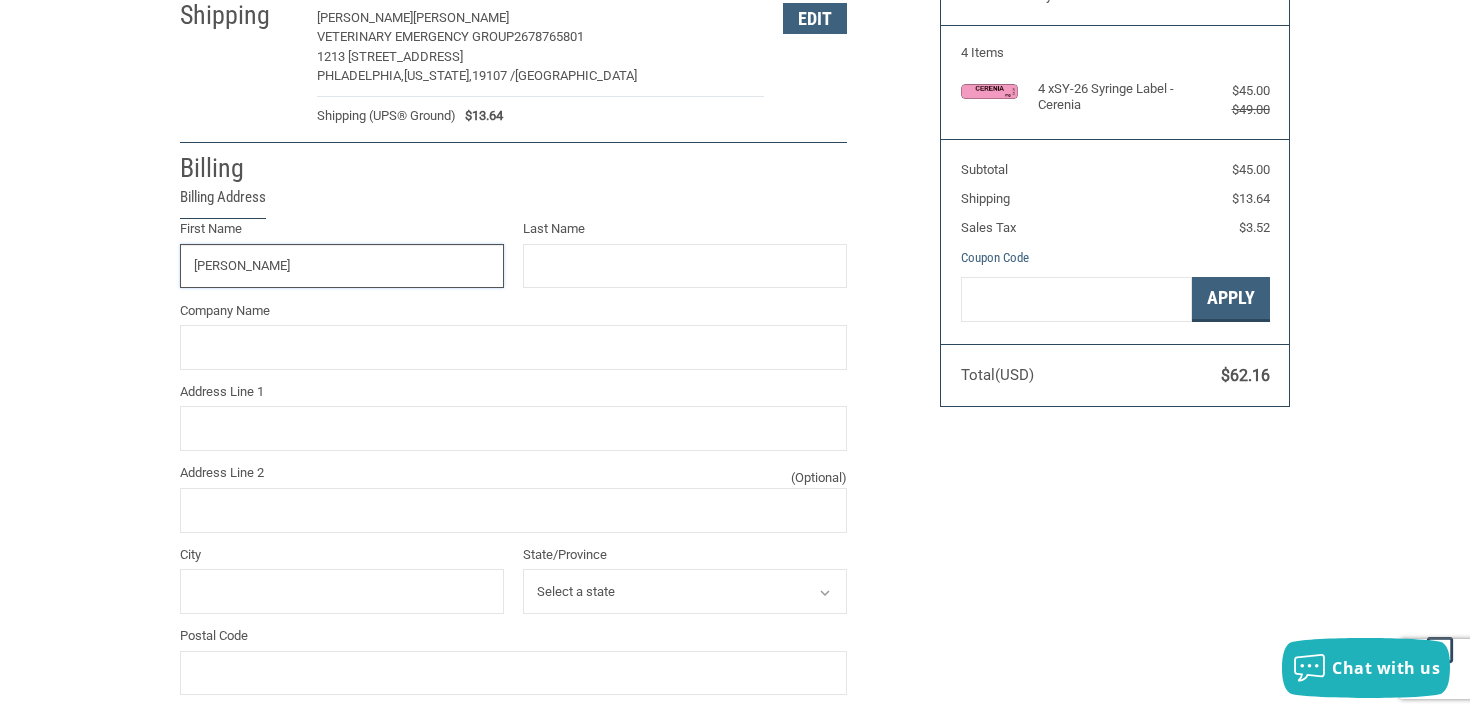 type on "[PERSON_NAME]" 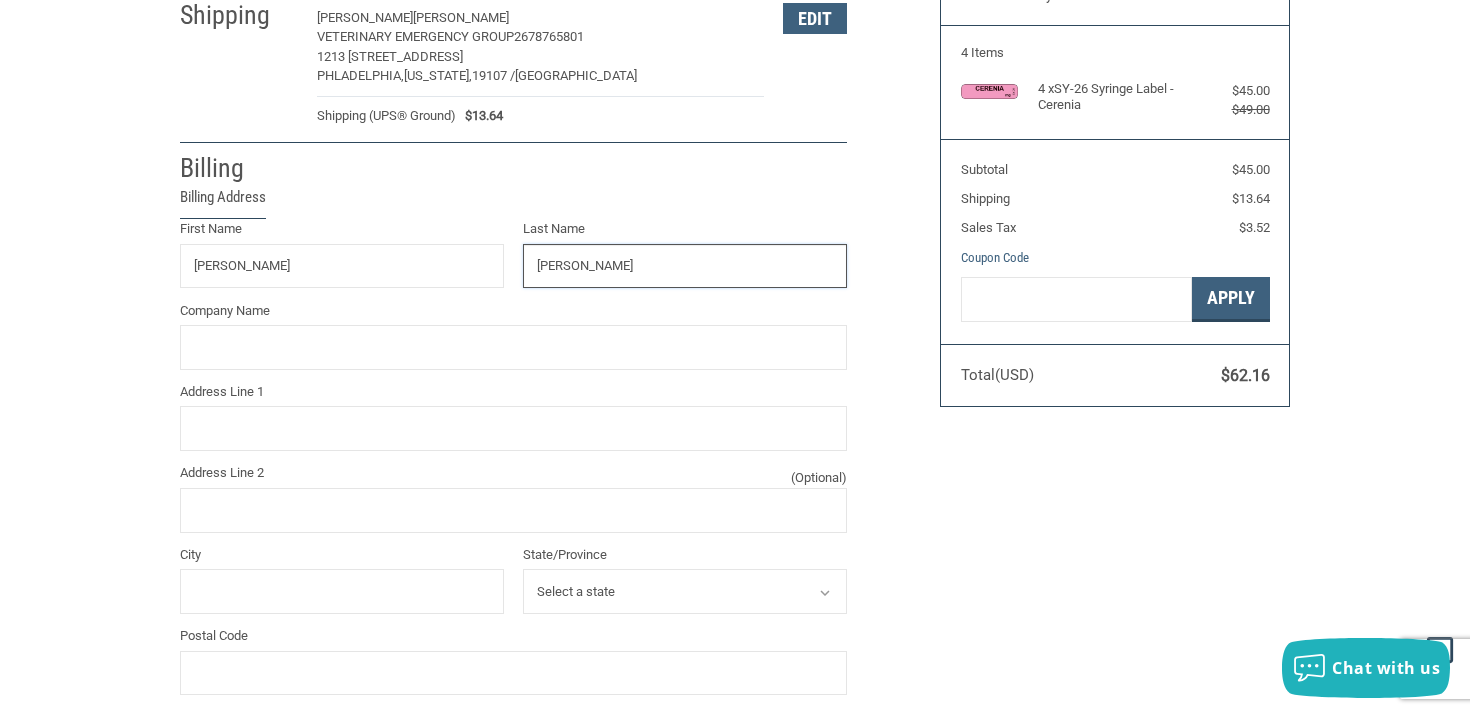 type on "[PERSON_NAME]" 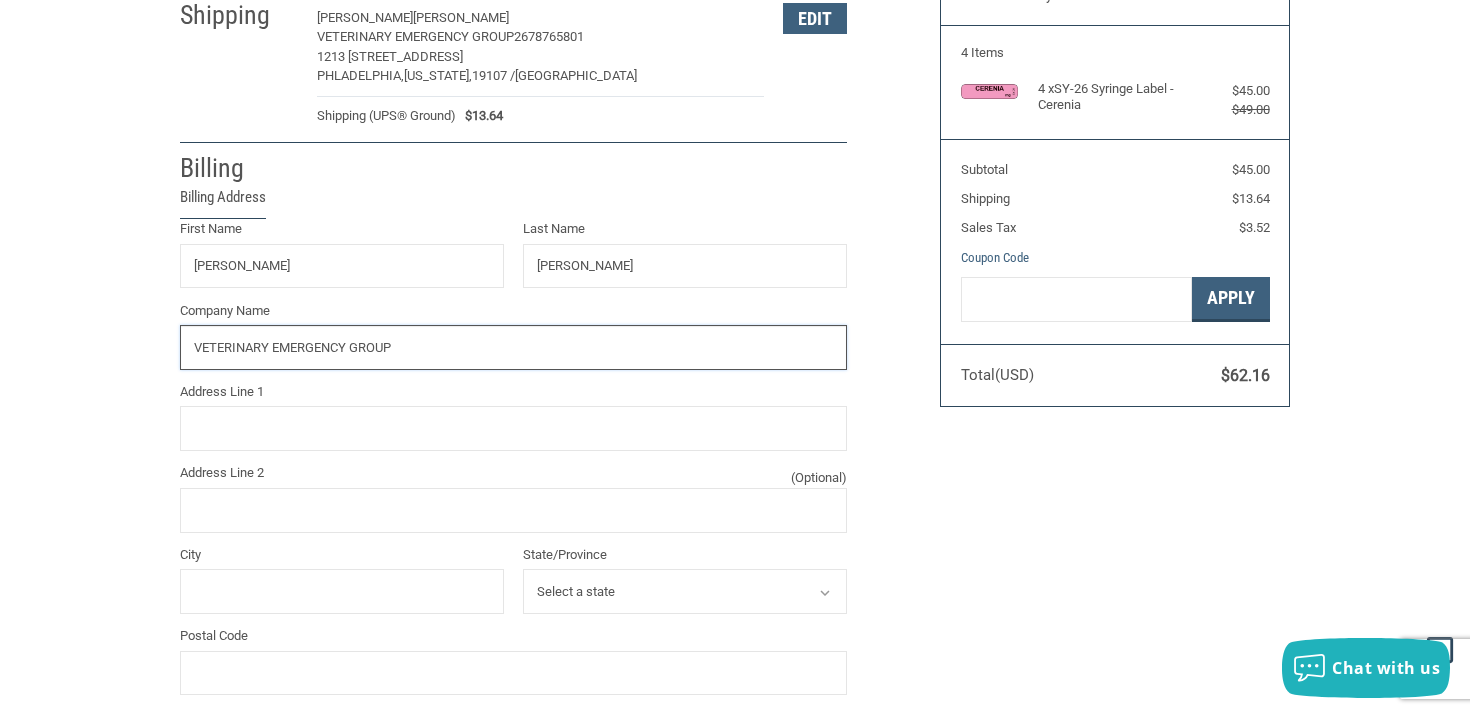 type on "VETERINARY EMERGENCY GROUP" 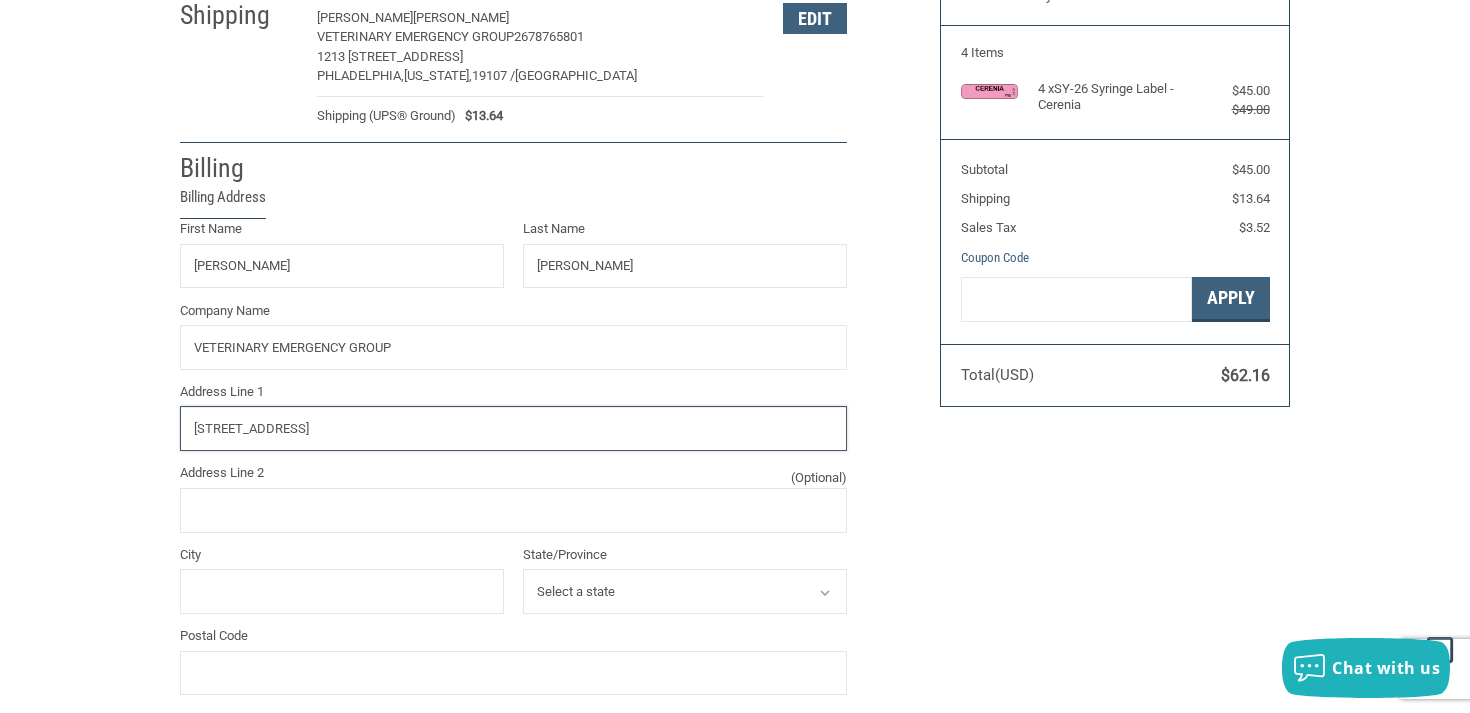 type on "44 S BROADWAY" 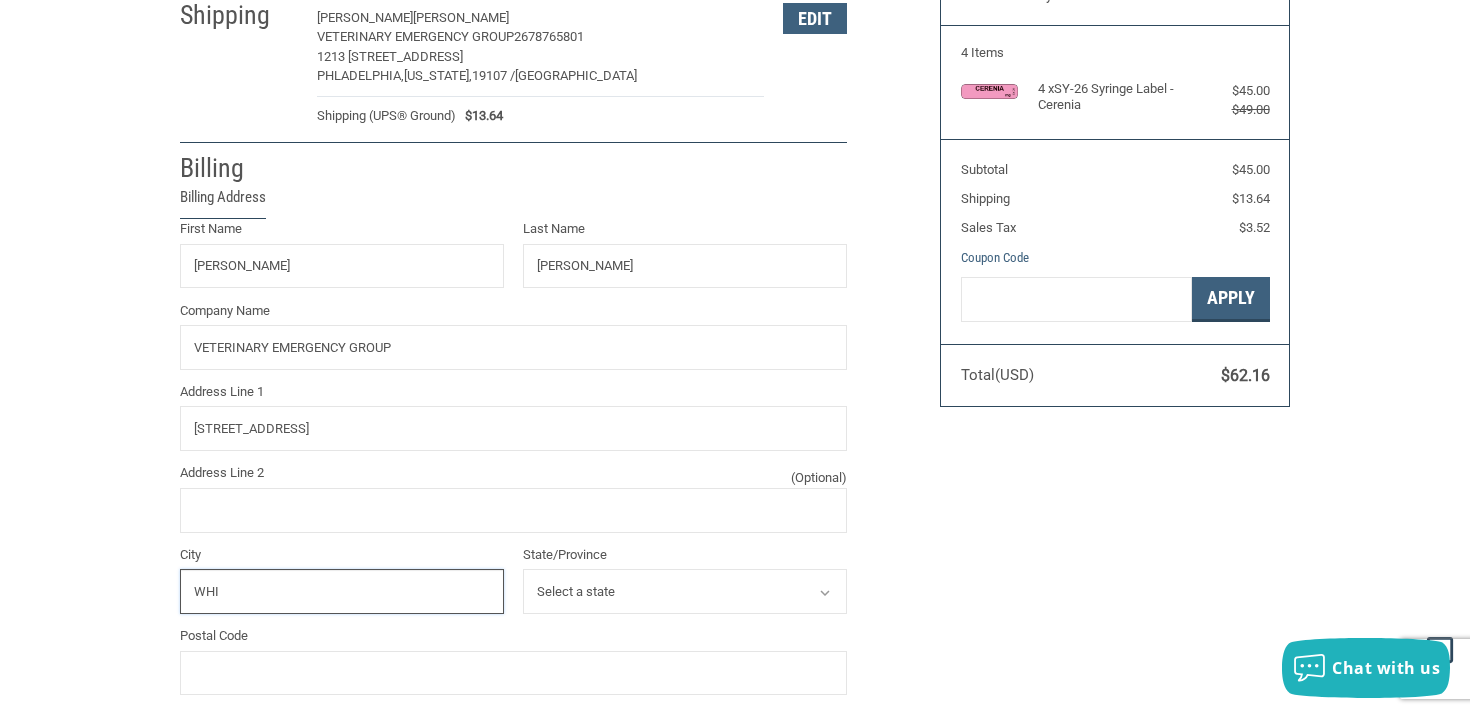 click on "Continue" at bounding box center (233, 963) 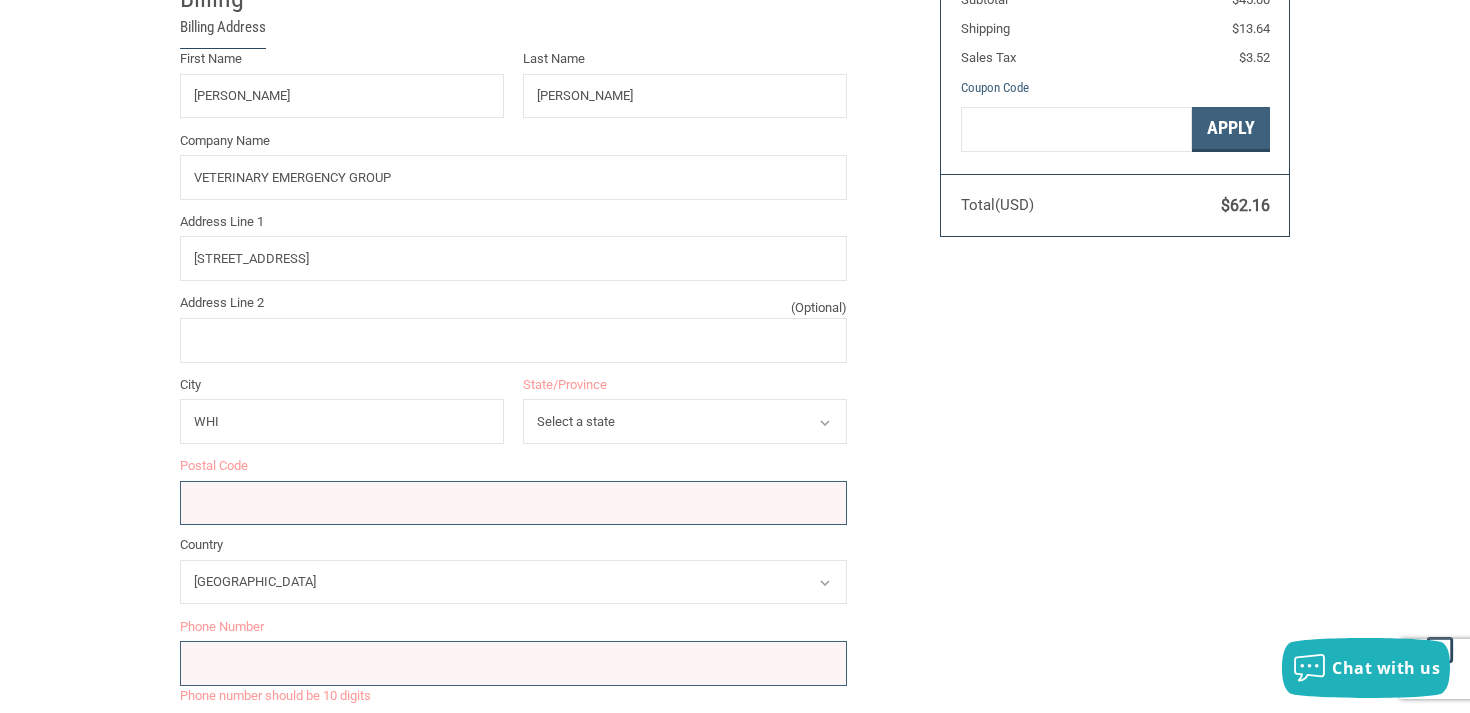 scroll, scrollTop: 432, scrollLeft: 0, axis: vertical 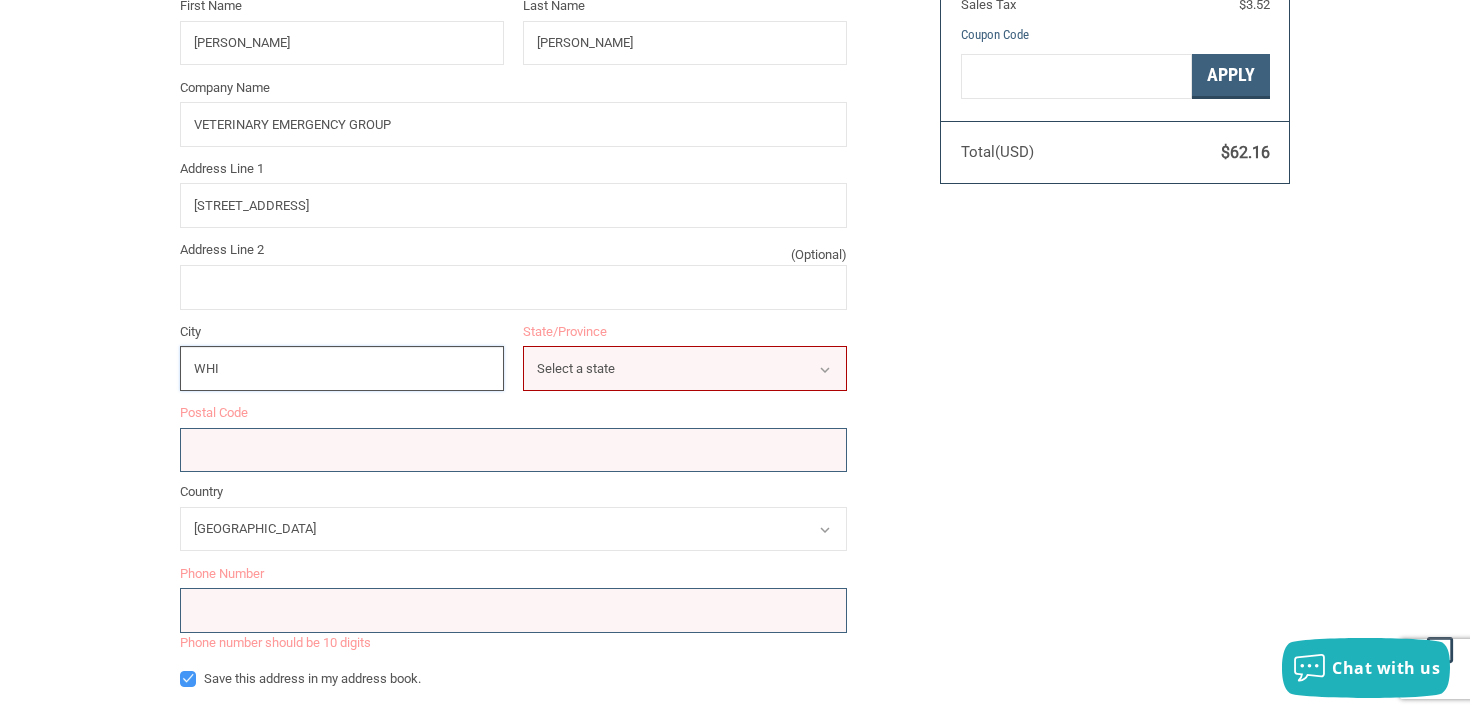click on "WHI" at bounding box center (342, 368) 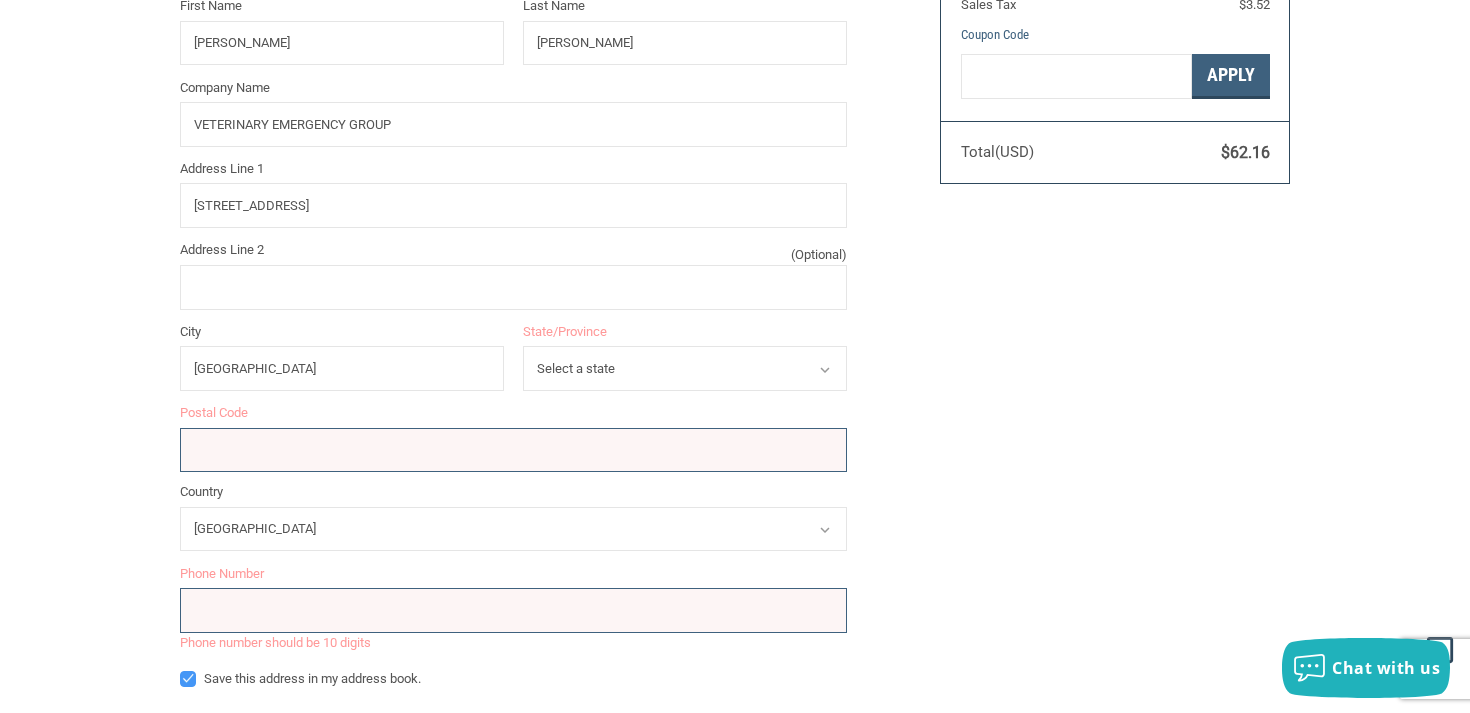 click on "Select a state Alabama Alaska American Samoa Arizona Arkansas Armed Forces Americas Armed Forces Europe Armed Forces Pacific California Colorado Connecticut Delaware District of Columbia Federated States Of Micronesia Florida Georgia Guam Hawaii Idaho Illinois Indiana Iowa Kansas Kentucky Louisiana Maine Marshall Islands Maryland Massachusetts Michigan Minnesota Mississippi Missouri Montana Nebraska Nevada New Hampshire New Jersey New Mexico New York North Carolina North Dakota Northern Mariana Islands Ohio Oklahoma Oregon Palau Pennsylvania Puerto Rico Rhode Island South Carolina South Dakota Tennessee Texas Utah Vermont Virgin Islands Virginia Washington West Virginia Wisconsin Wyoming" at bounding box center (685, 368) 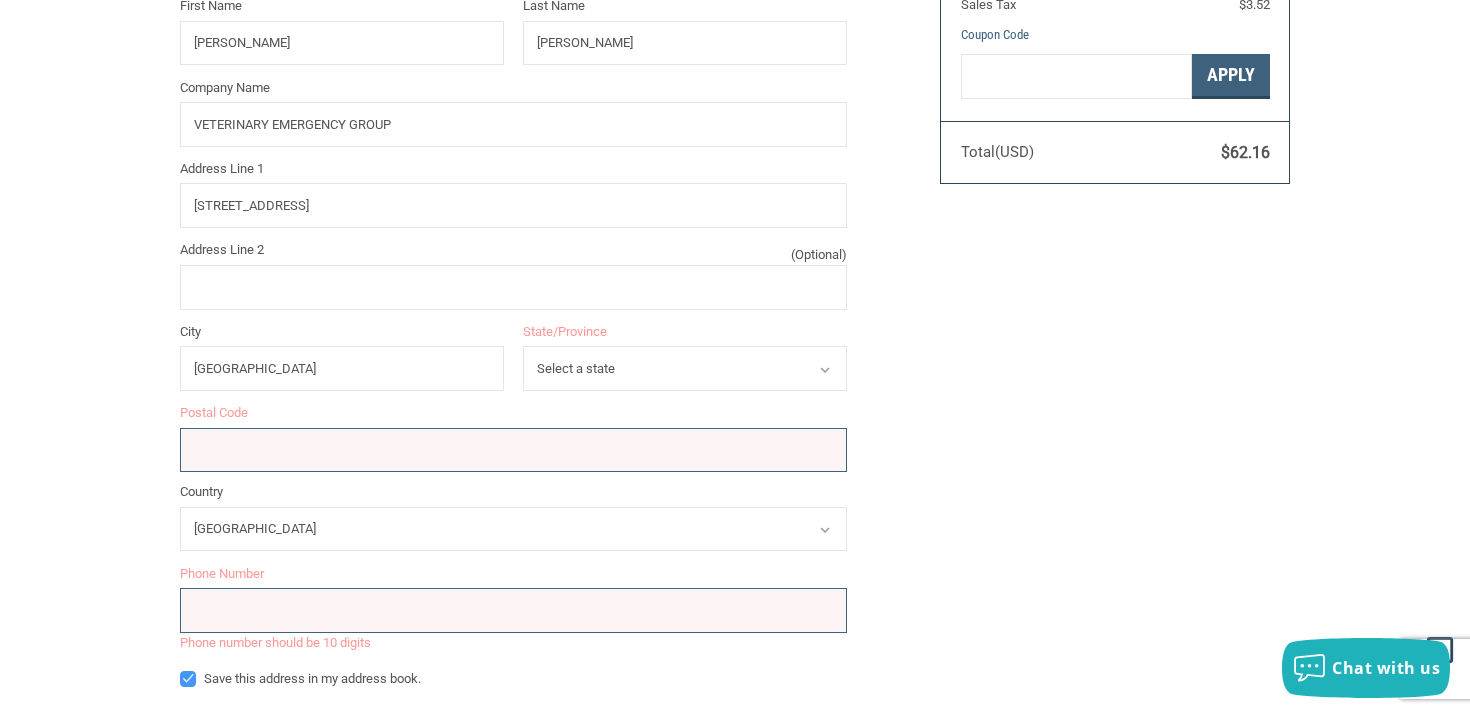 select on "NY" 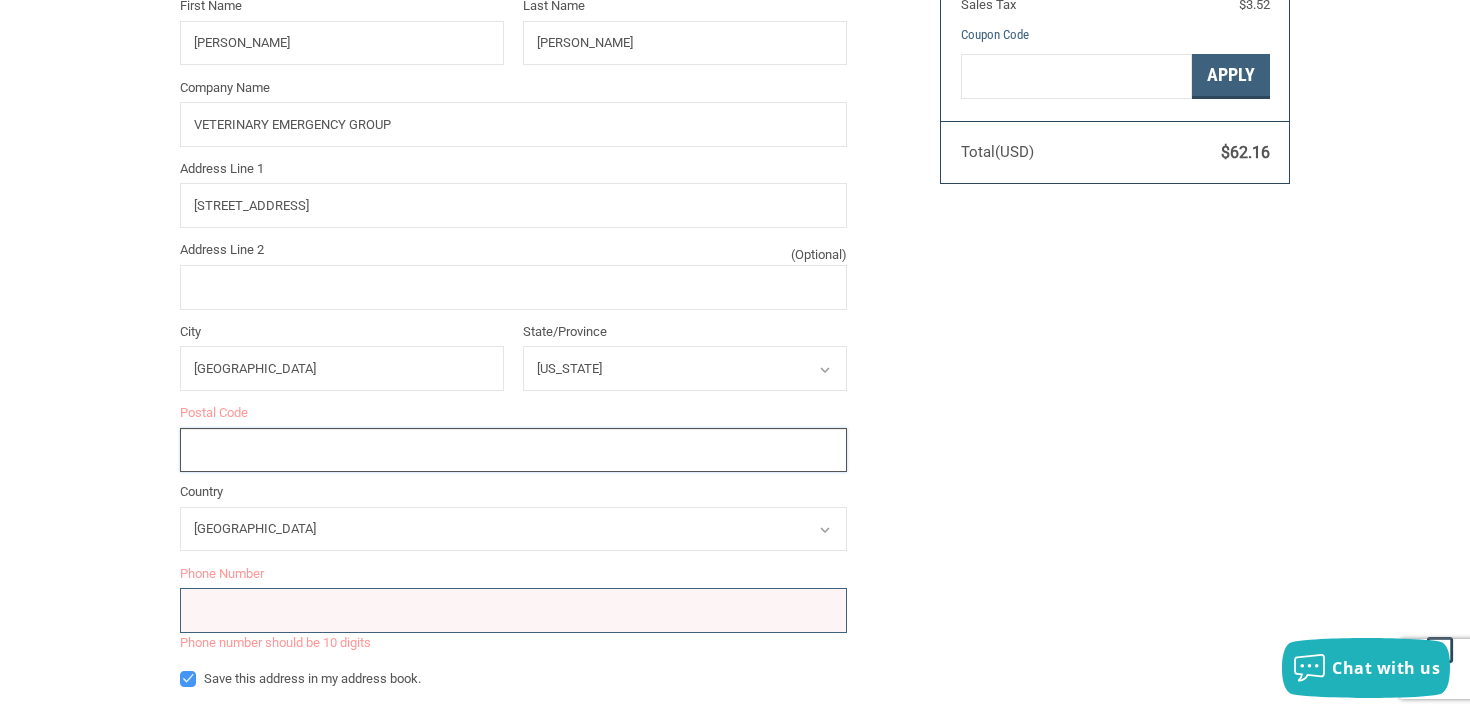 click on "Postal Code" at bounding box center (513, 450) 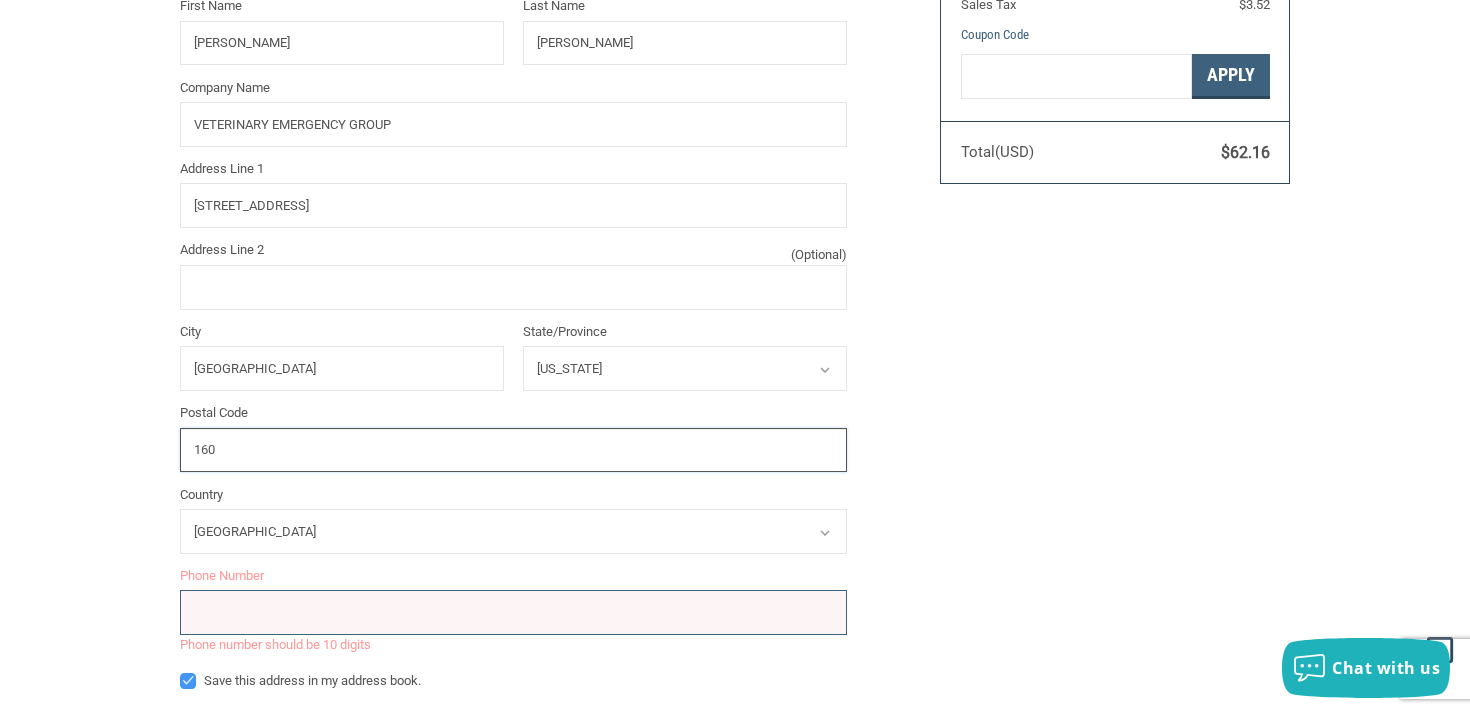 type on "160" 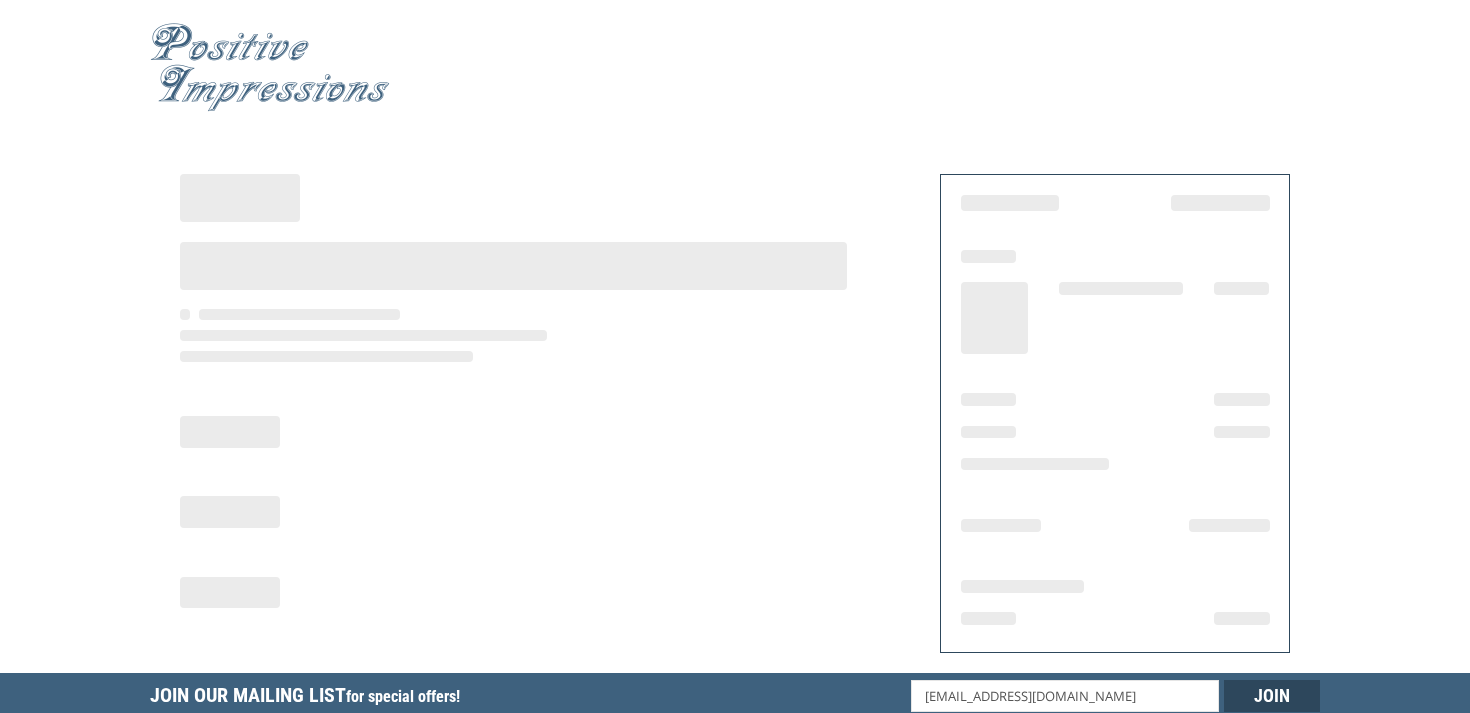 scroll, scrollTop: 0, scrollLeft: 0, axis: both 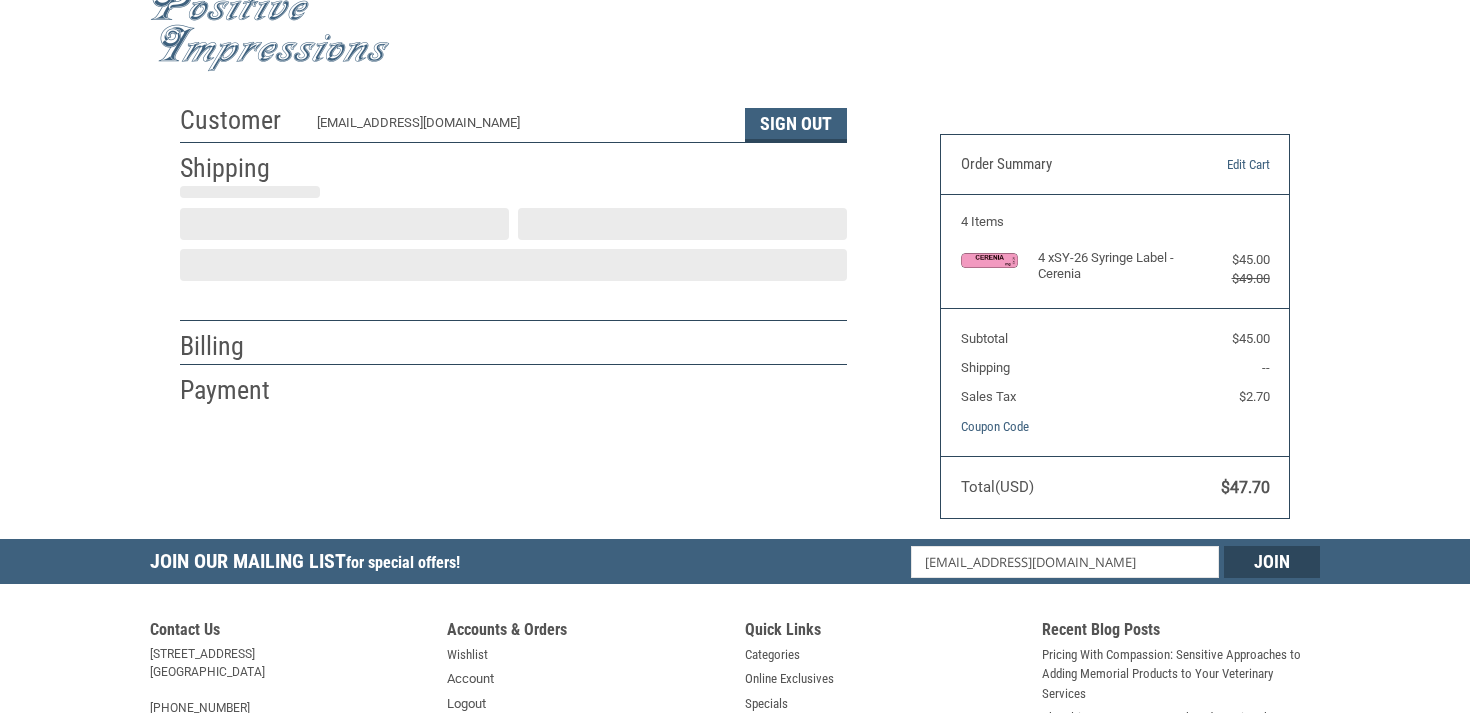 select on "US" 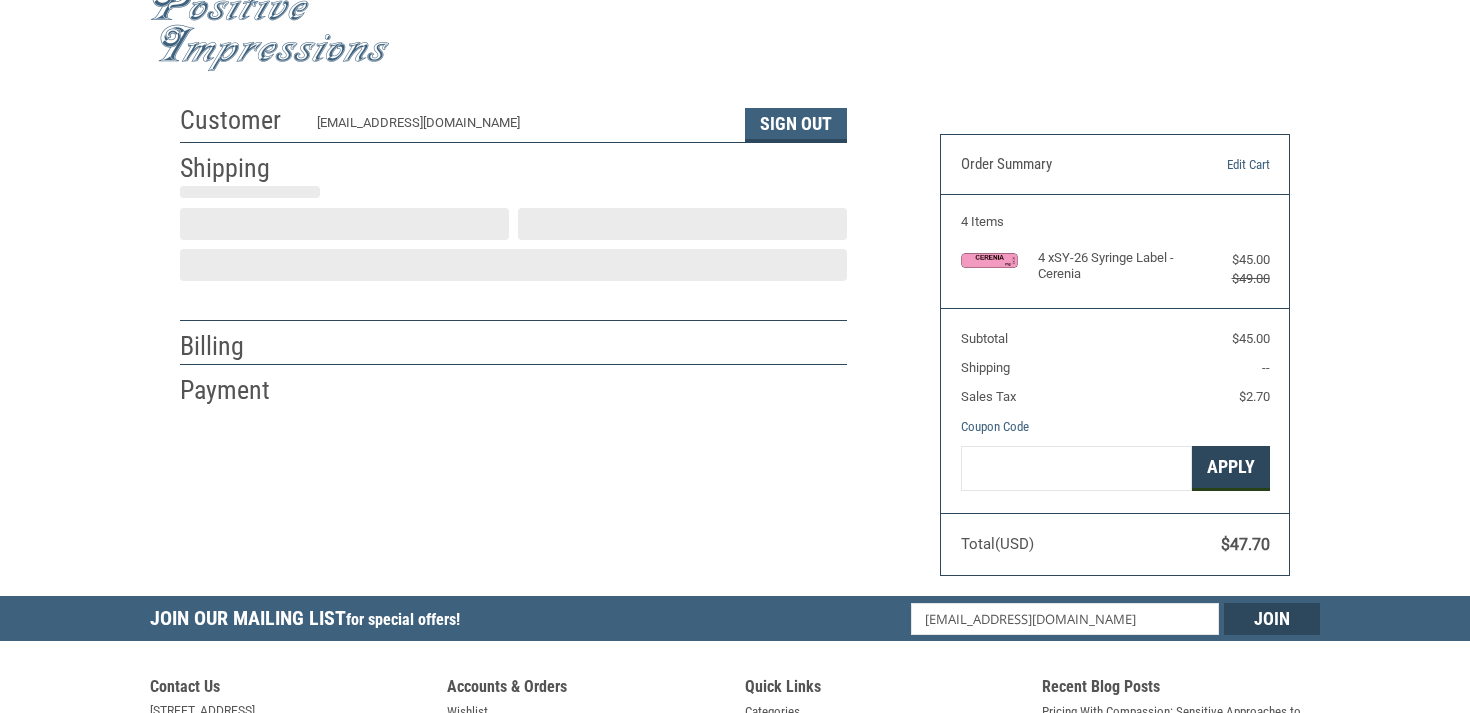 select on "PA" 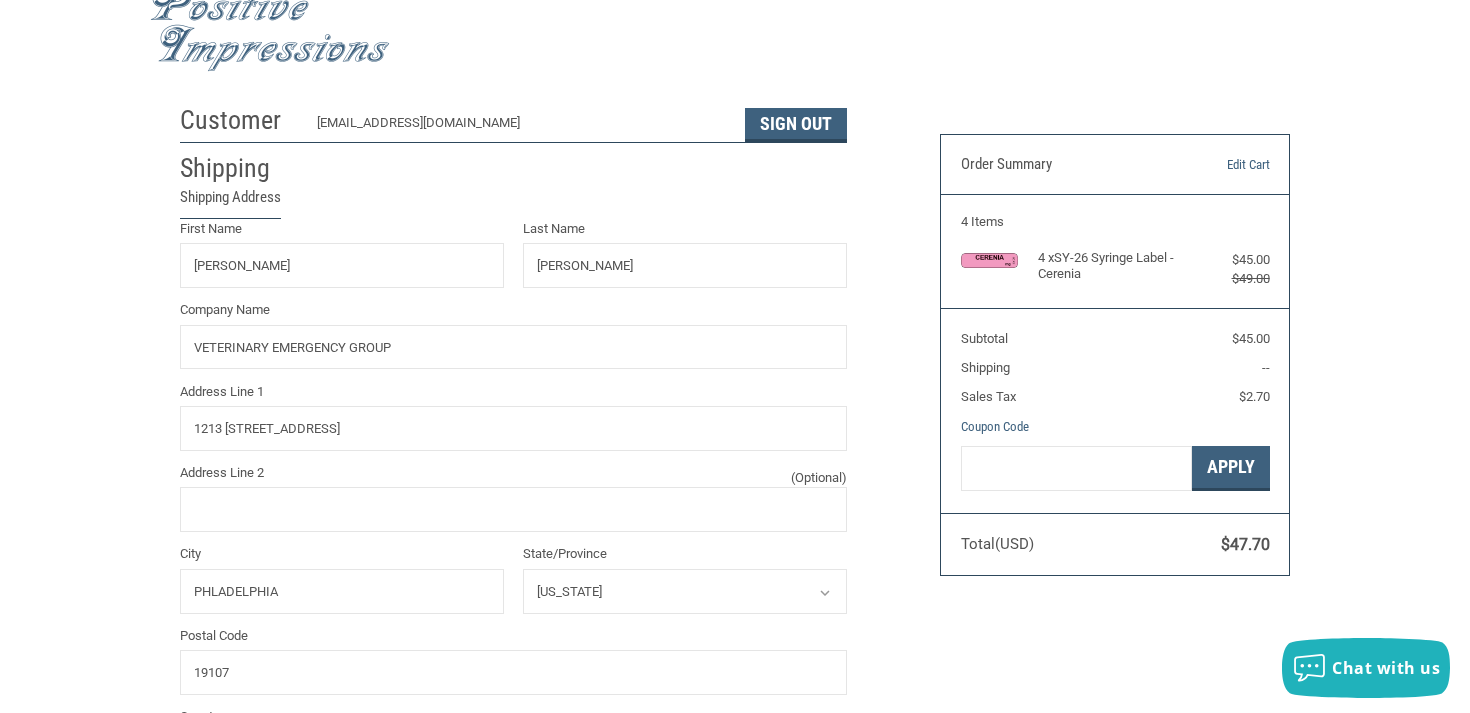 radio on "true" 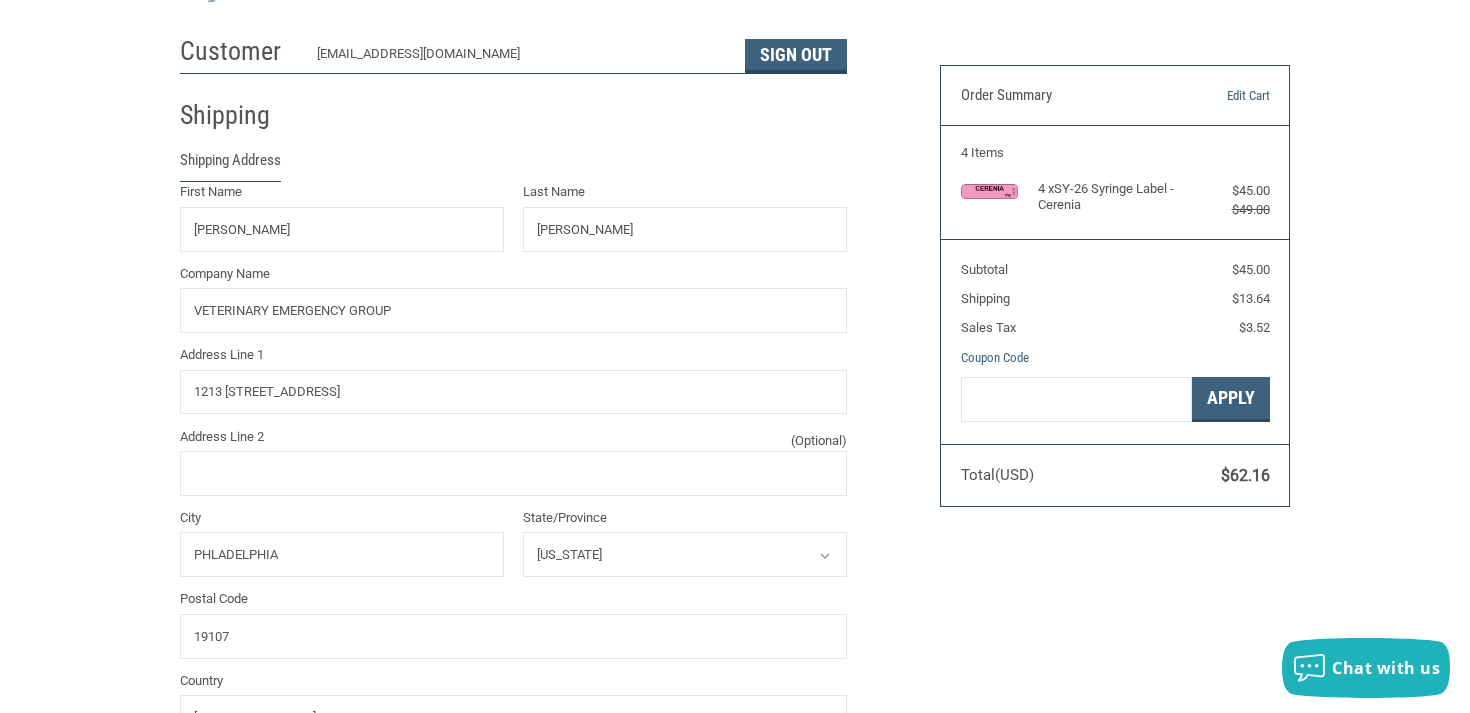 scroll, scrollTop: 110, scrollLeft: 0, axis: vertical 